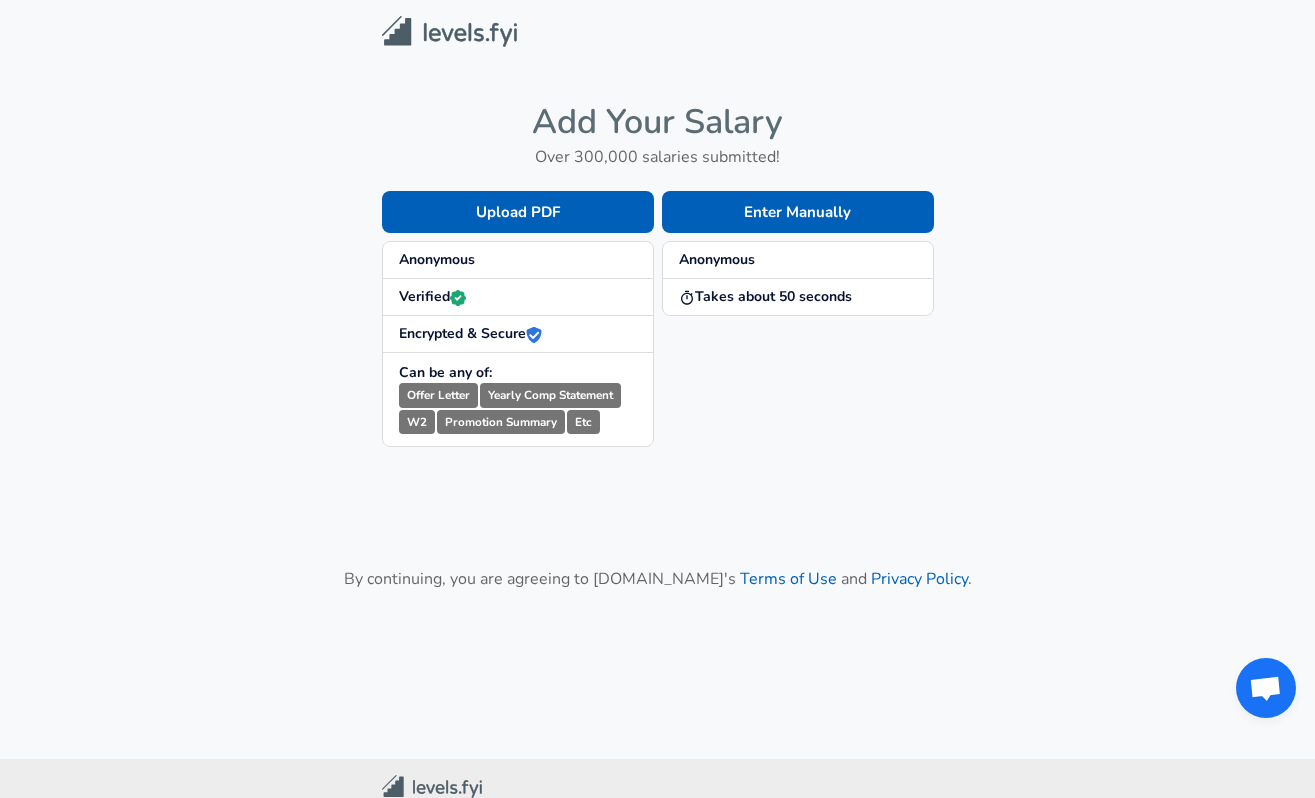 scroll, scrollTop: 0, scrollLeft: 0, axis: both 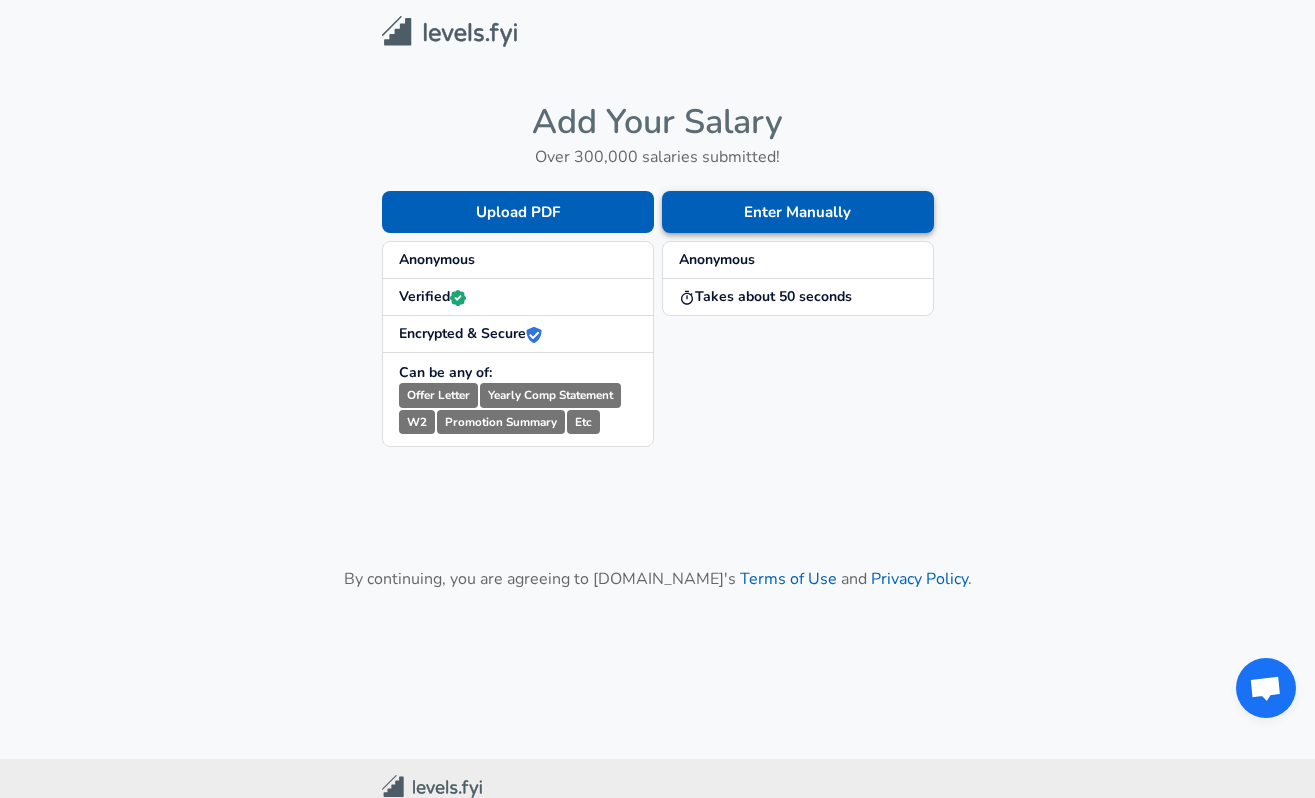 click on "Enter Manually" at bounding box center [798, 212] 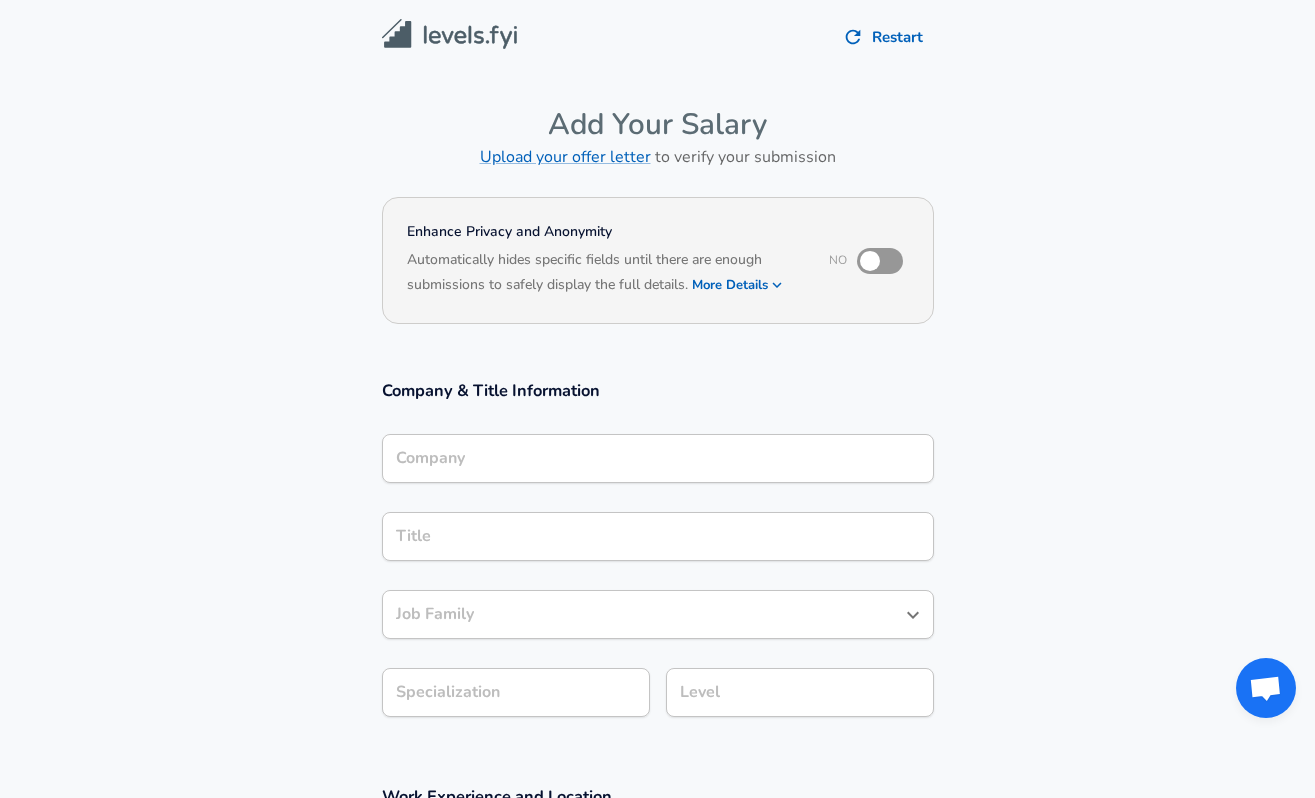 click on "Company" at bounding box center [658, 458] 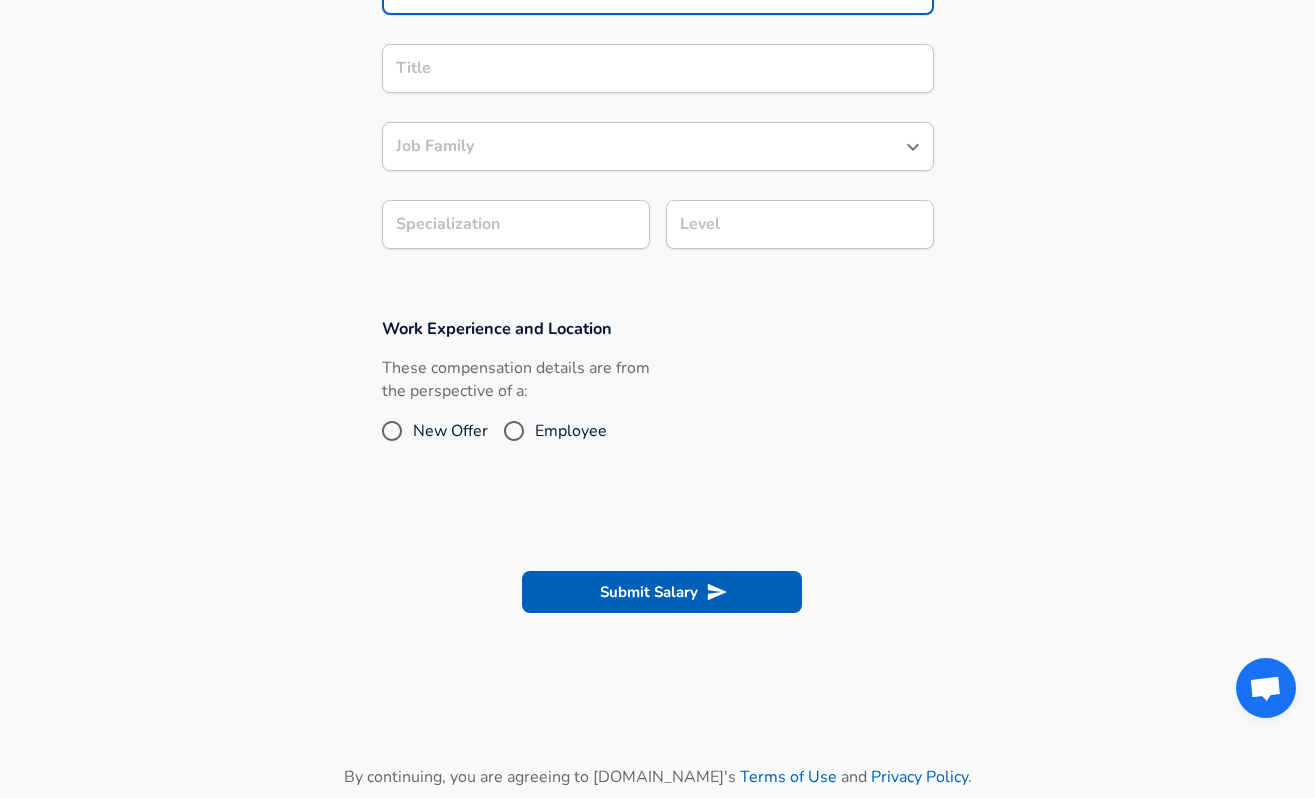 scroll, scrollTop: 480, scrollLeft: 0, axis: vertical 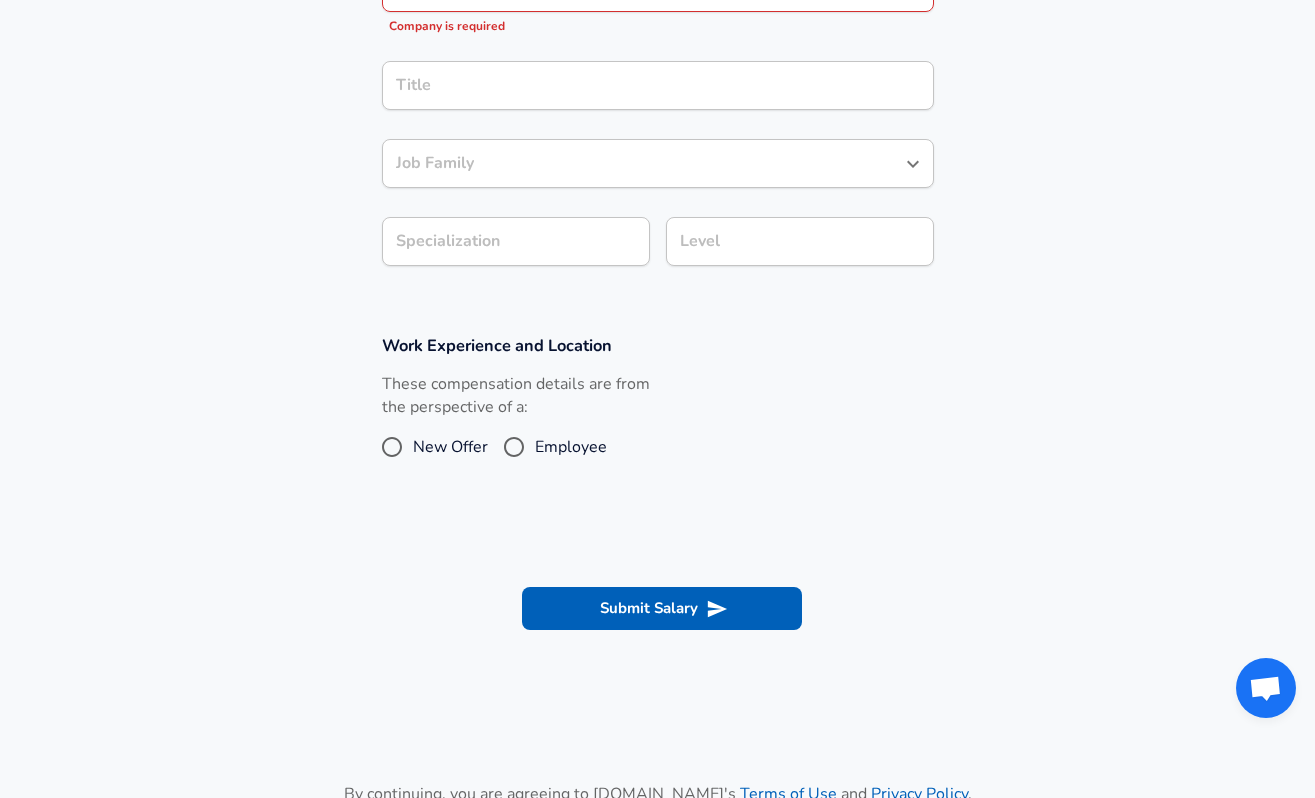 click on "These compensation details are from the perspective of a: New Offer Employee" at bounding box center (516, 426) 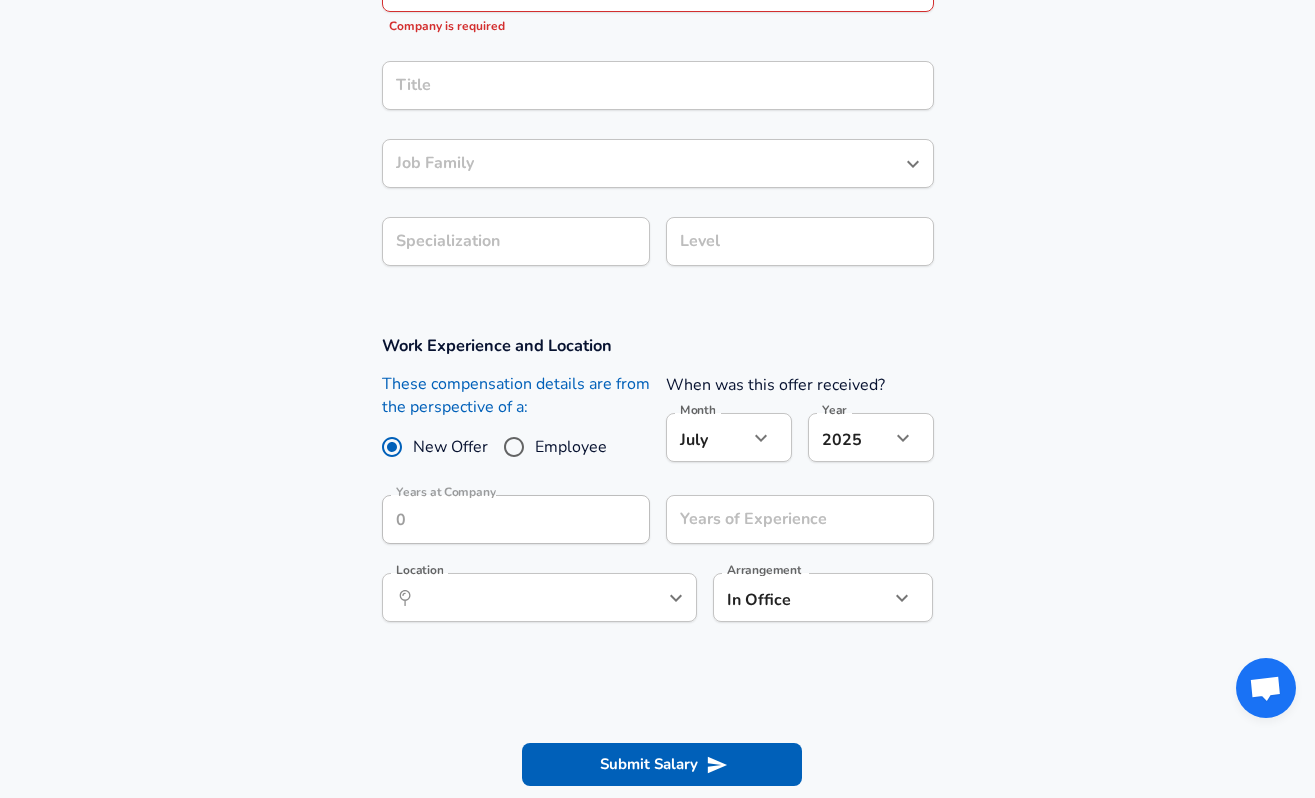 click at bounding box center [761, 438] 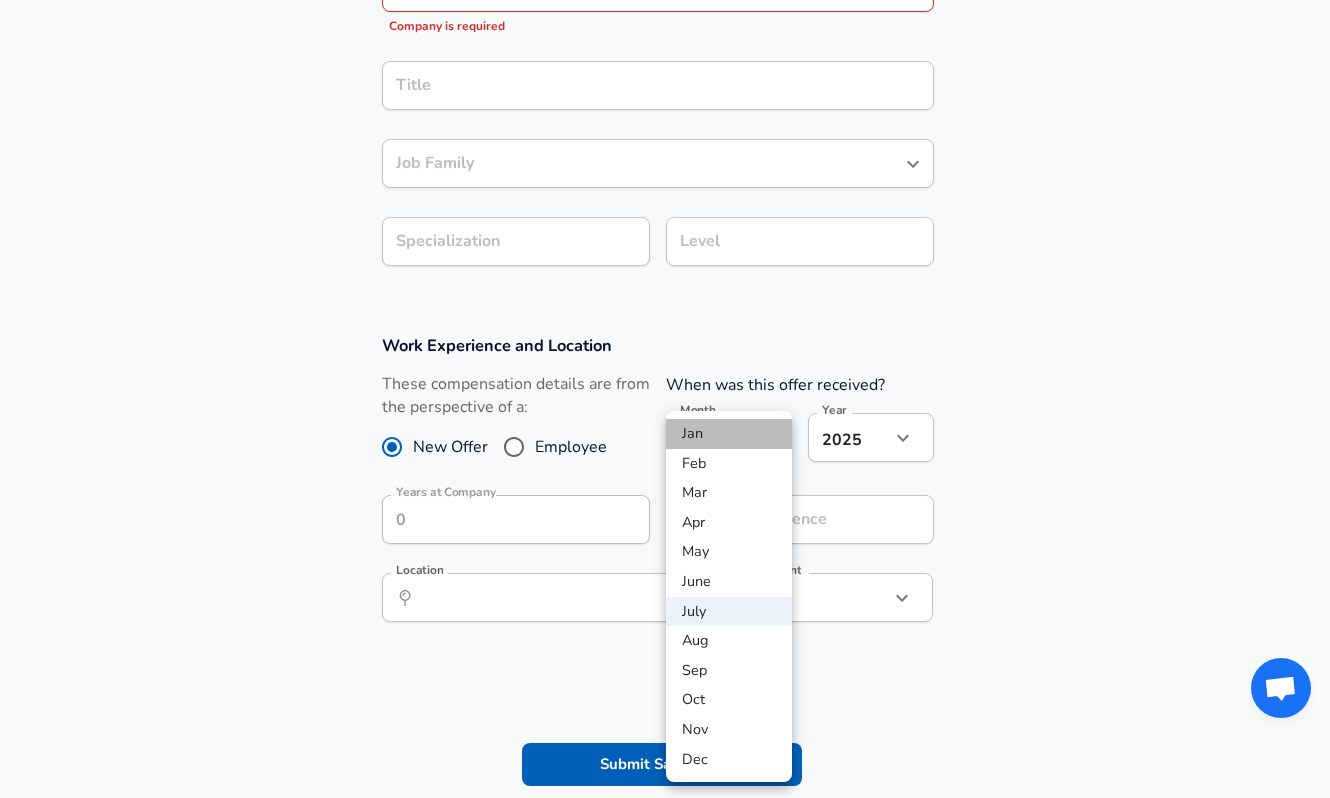 click on "Jan" at bounding box center [729, 434] 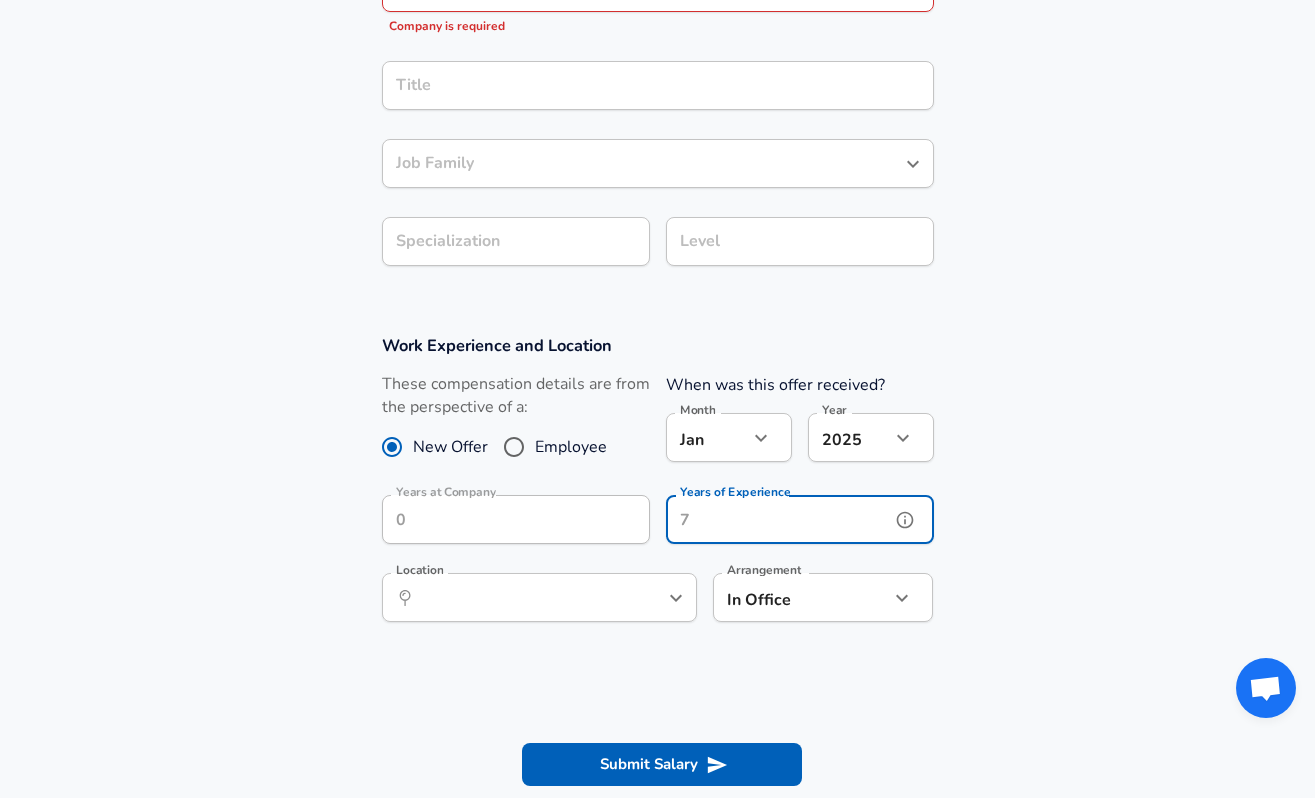 click on "Years of Experience" at bounding box center [778, 519] 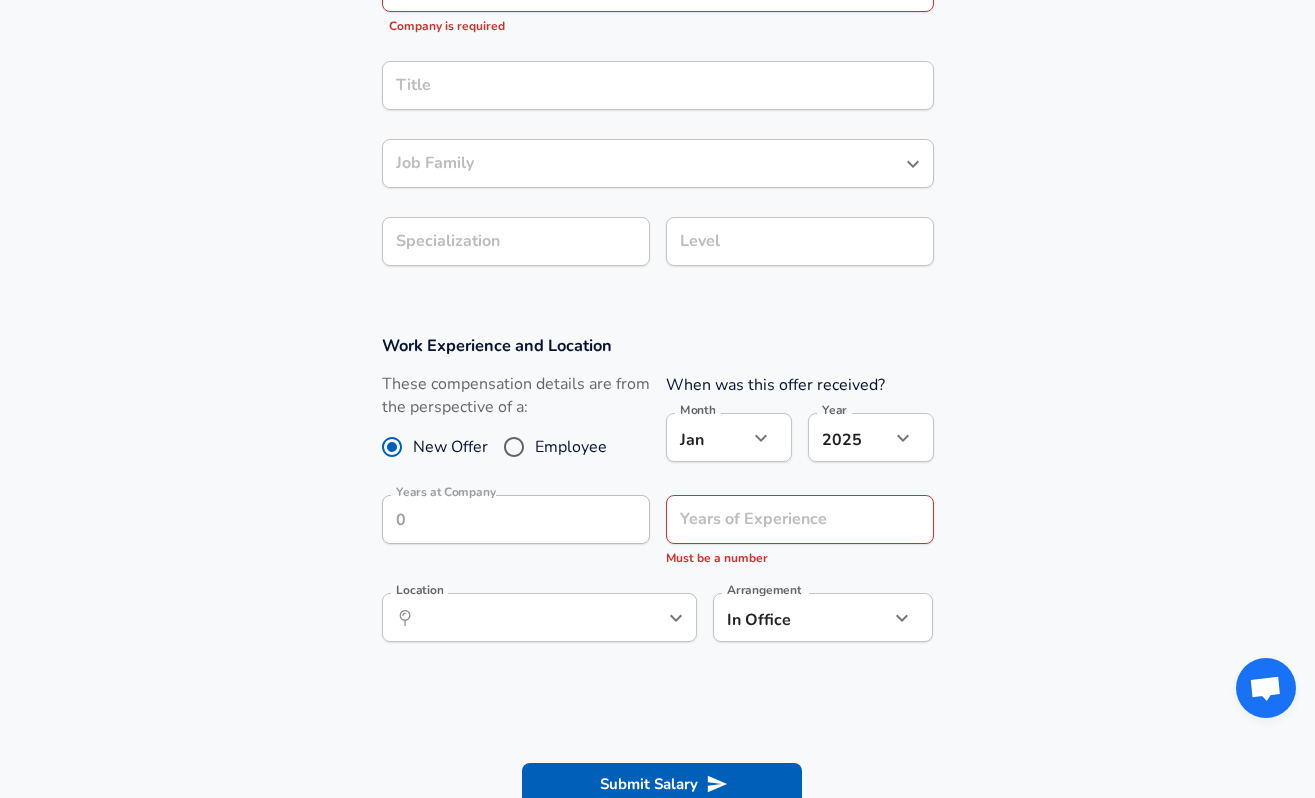 click on "Years of Experience Years of Experience Must be a number" at bounding box center [792, 528] 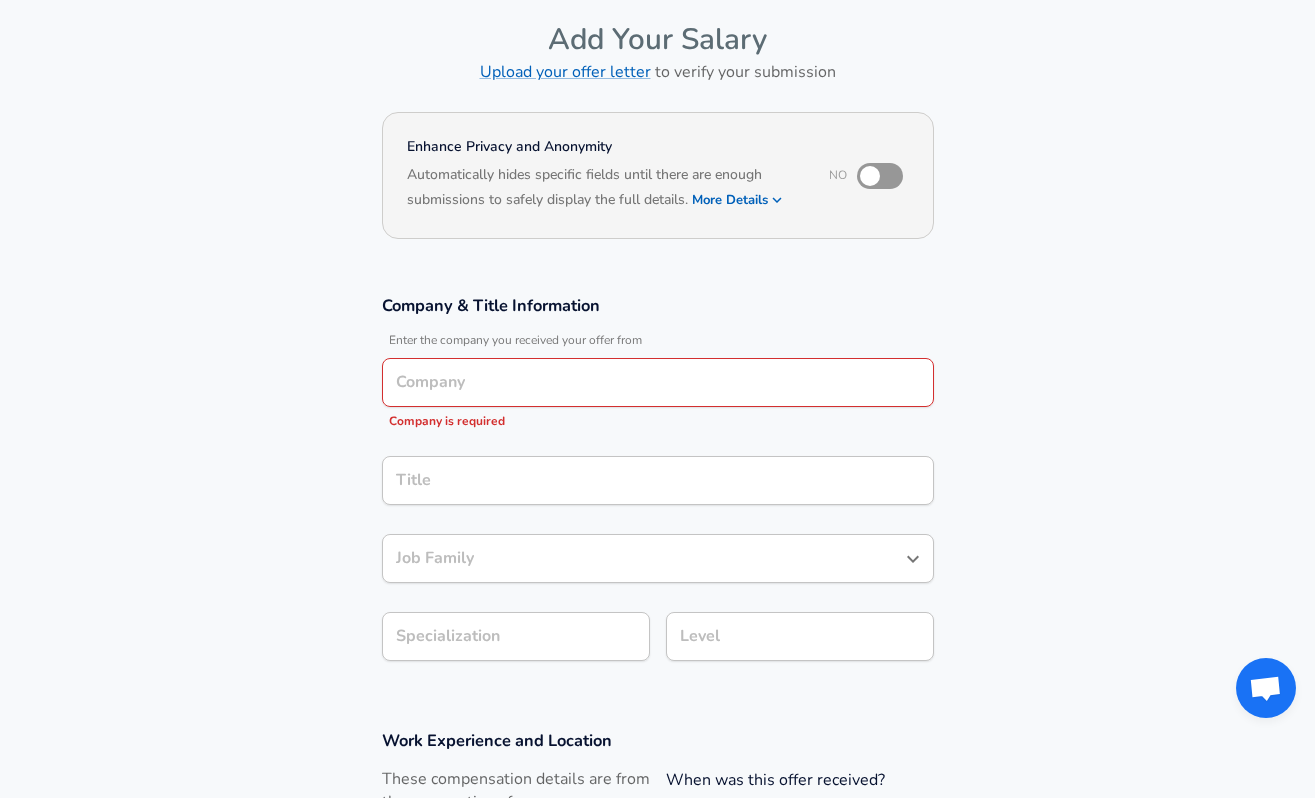 scroll, scrollTop: 159, scrollLeft: 0, axis: vertical 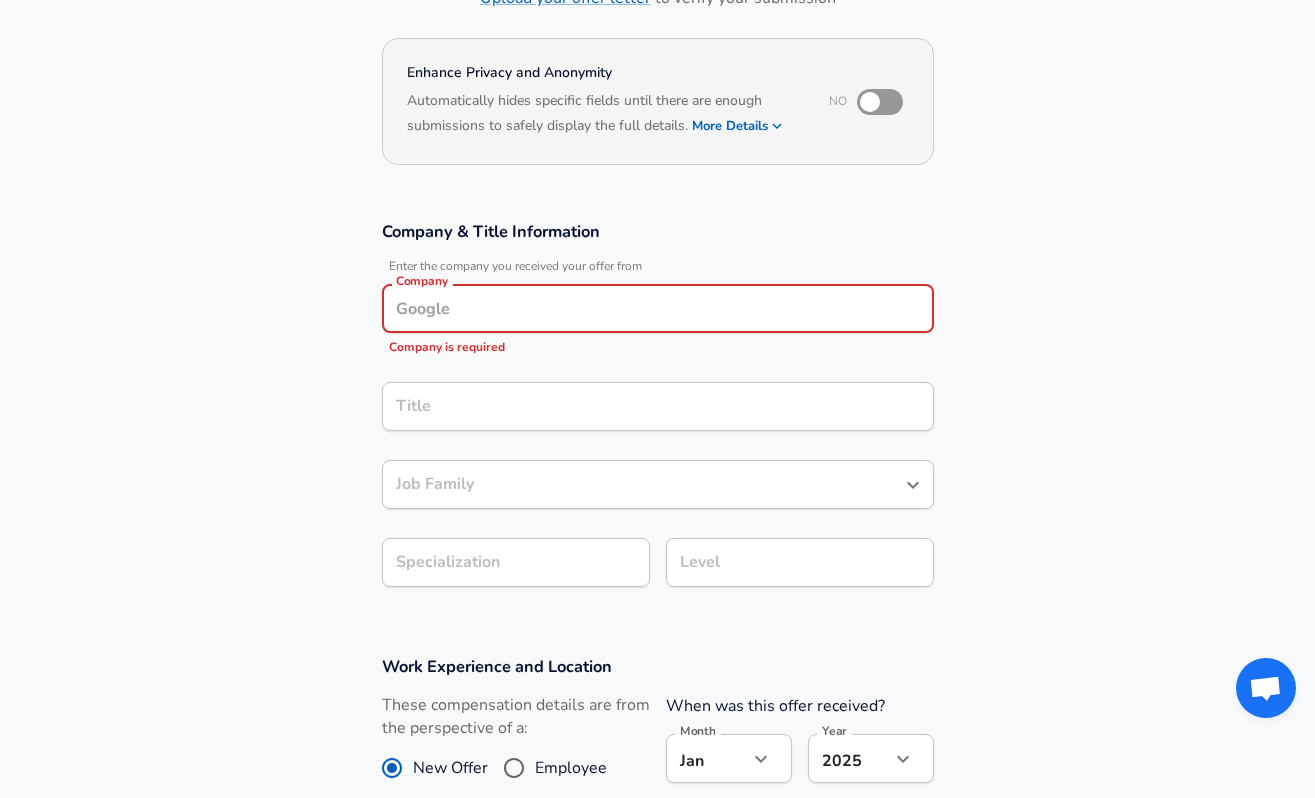 click on "Company" at bounding box center (658, 308) 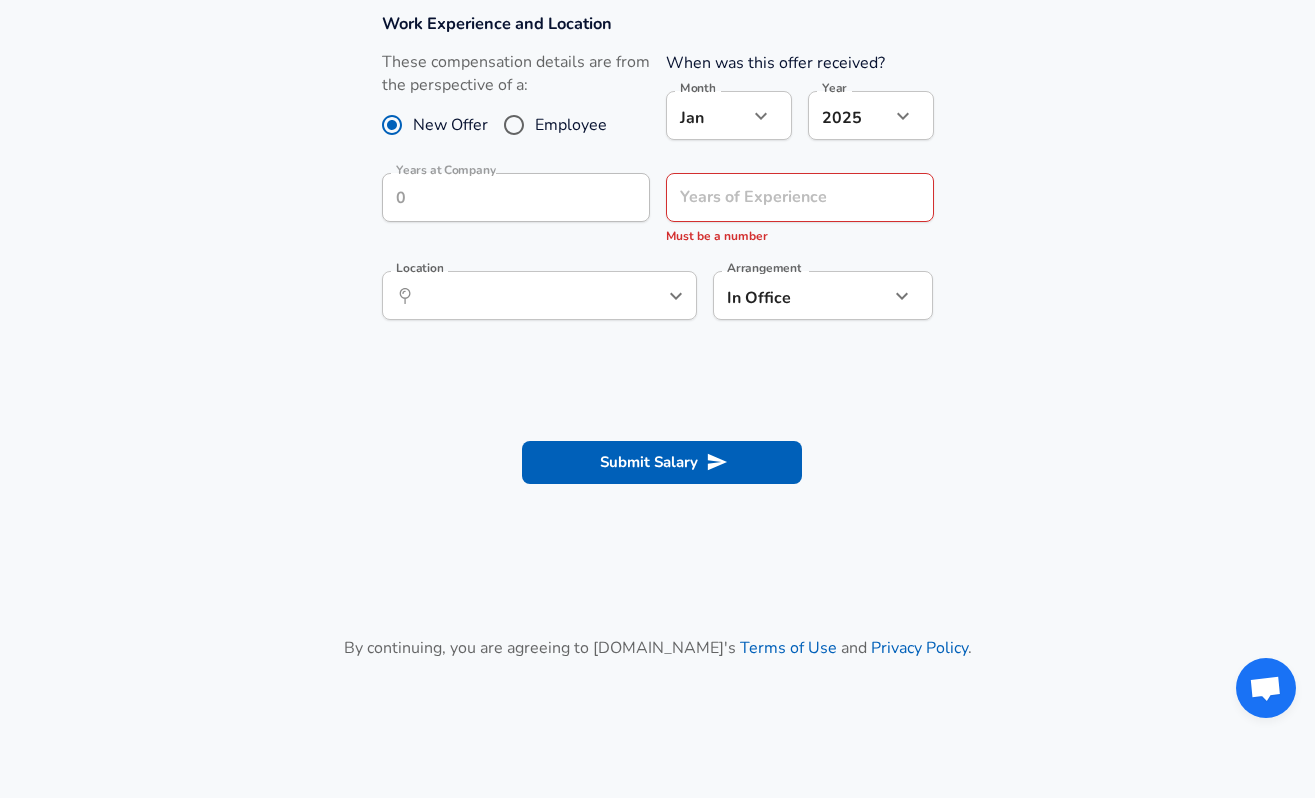 scroll, scrollTop: 781, scrollLeft: 0, axis: vertical 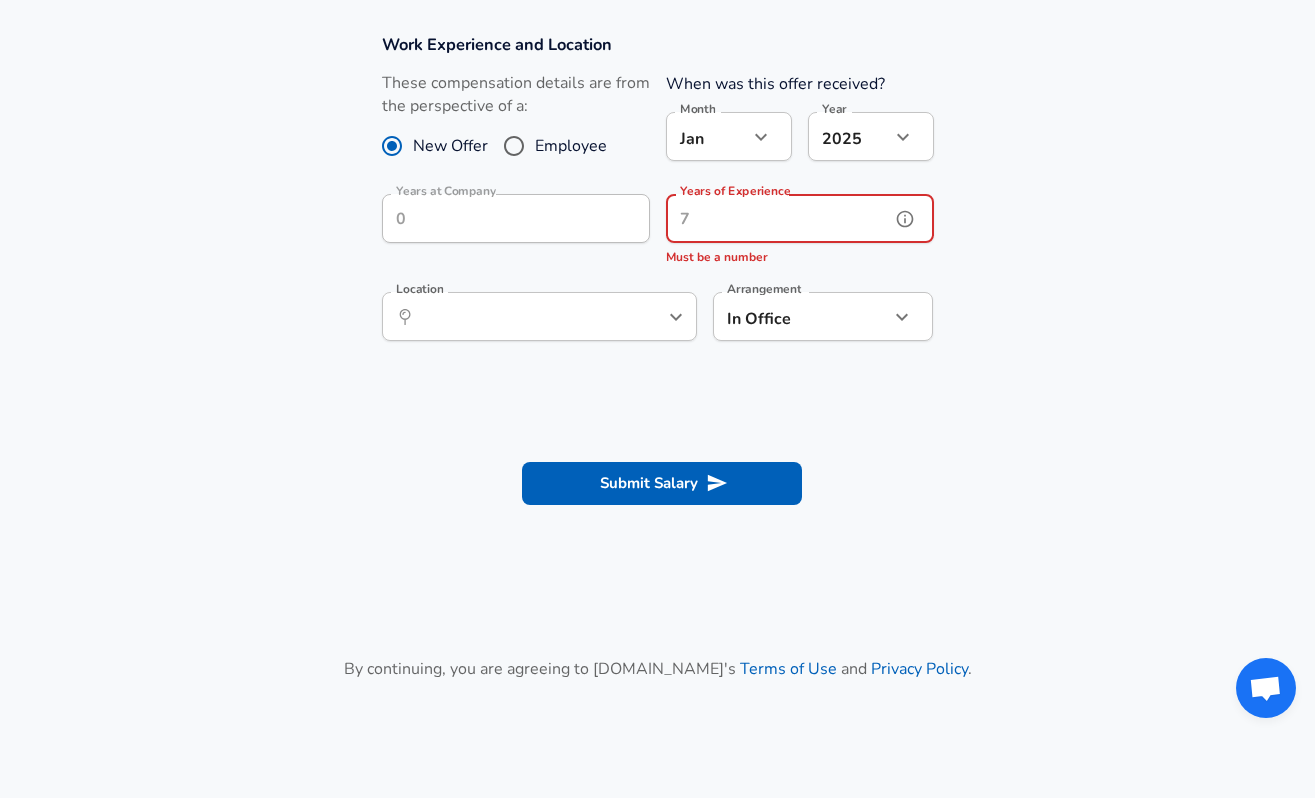 click on "Years of Experience" at bounding box center [778, 218] 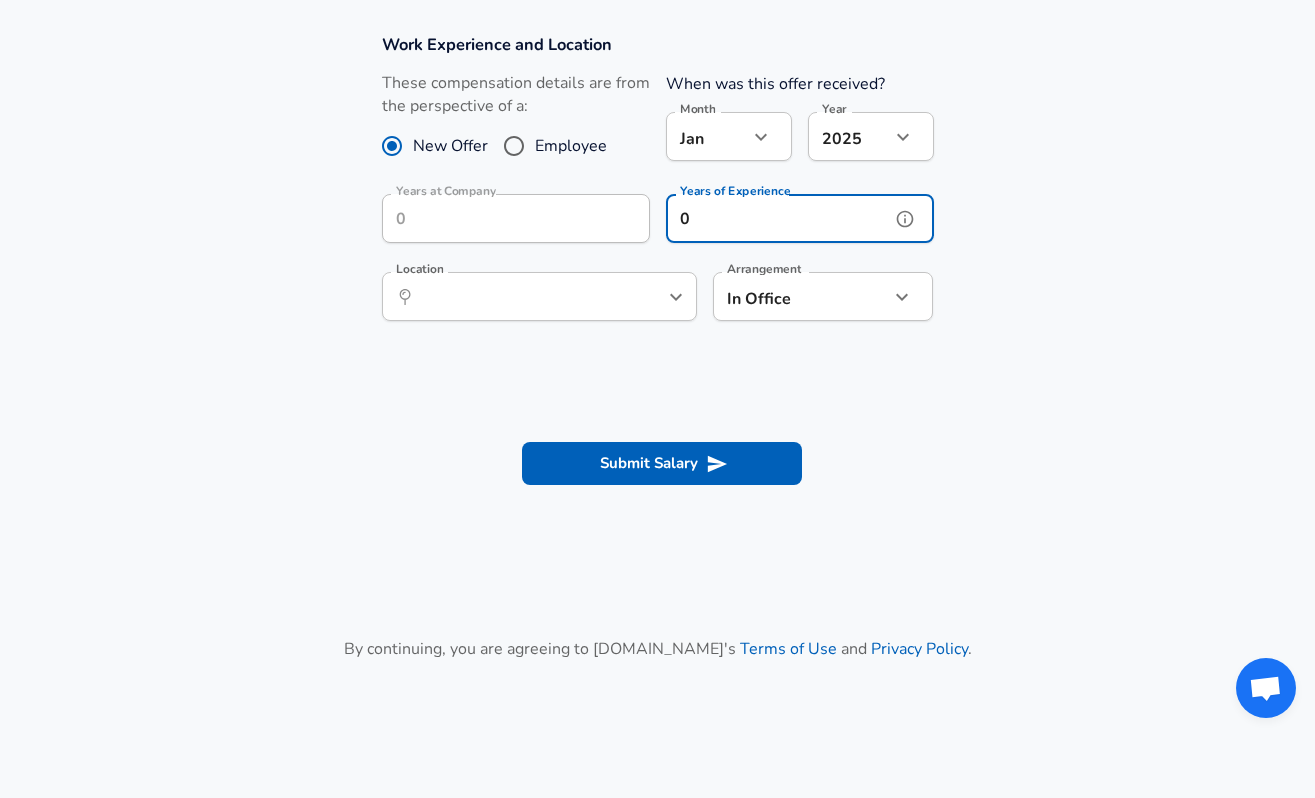 type on "0" 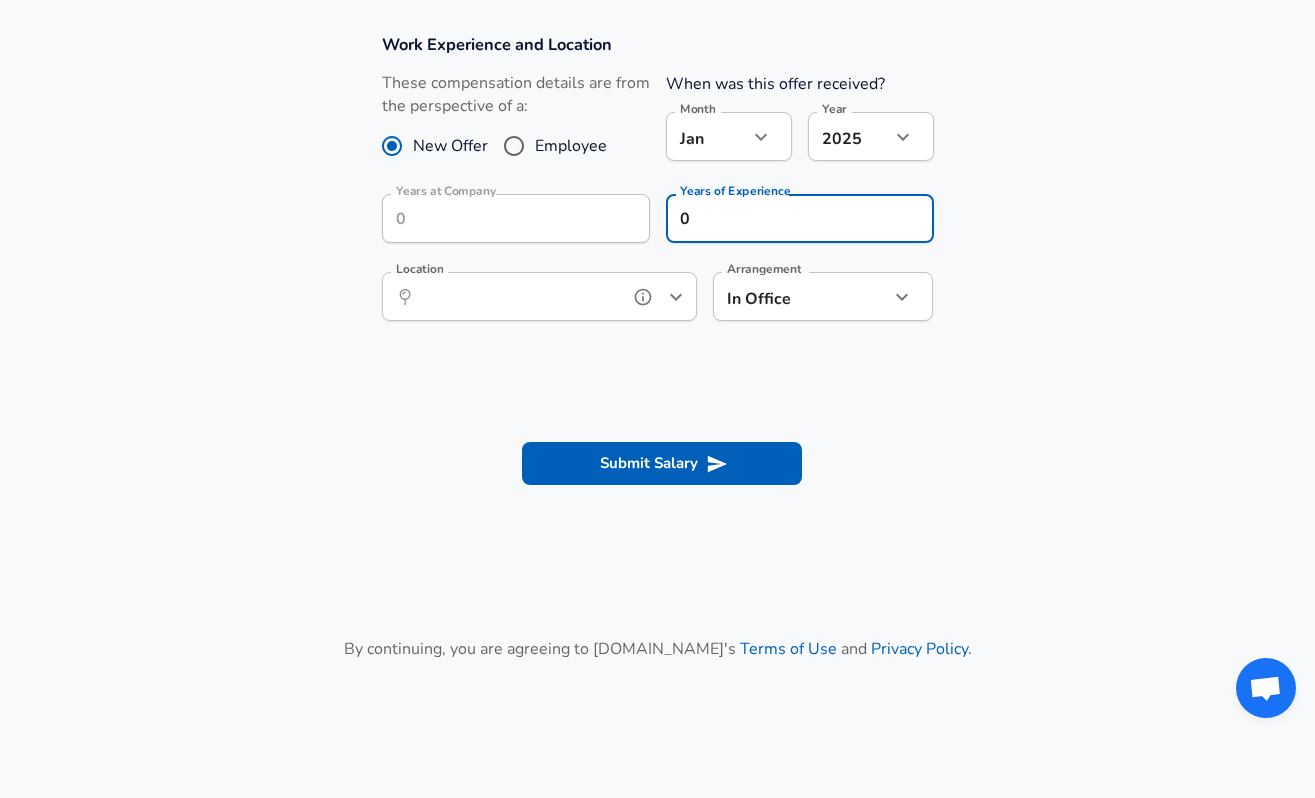click on "Location" at bounding box center (517, 296) 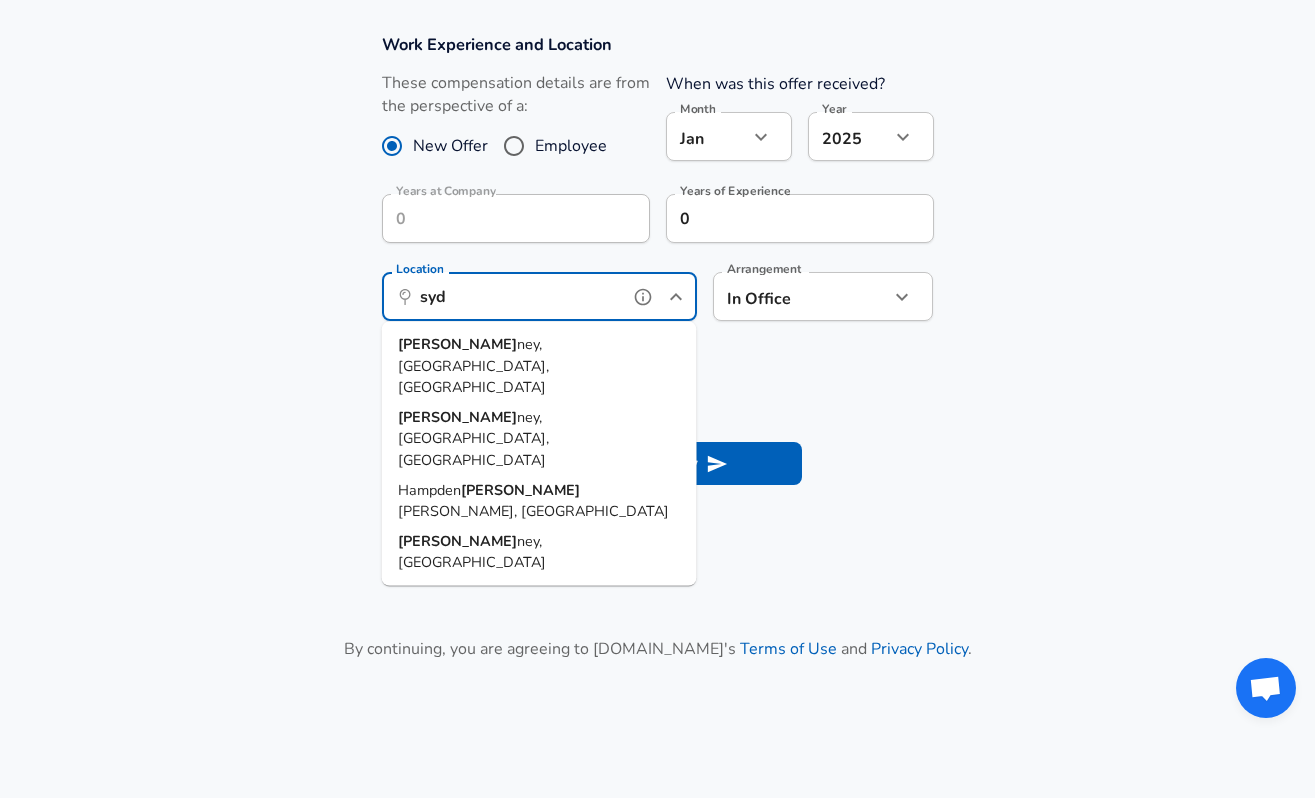 click on "ney, [GEOGRAPHIC_DATA], [GEOGRAPHIC_DATA]" at bounding box center (473, 365) 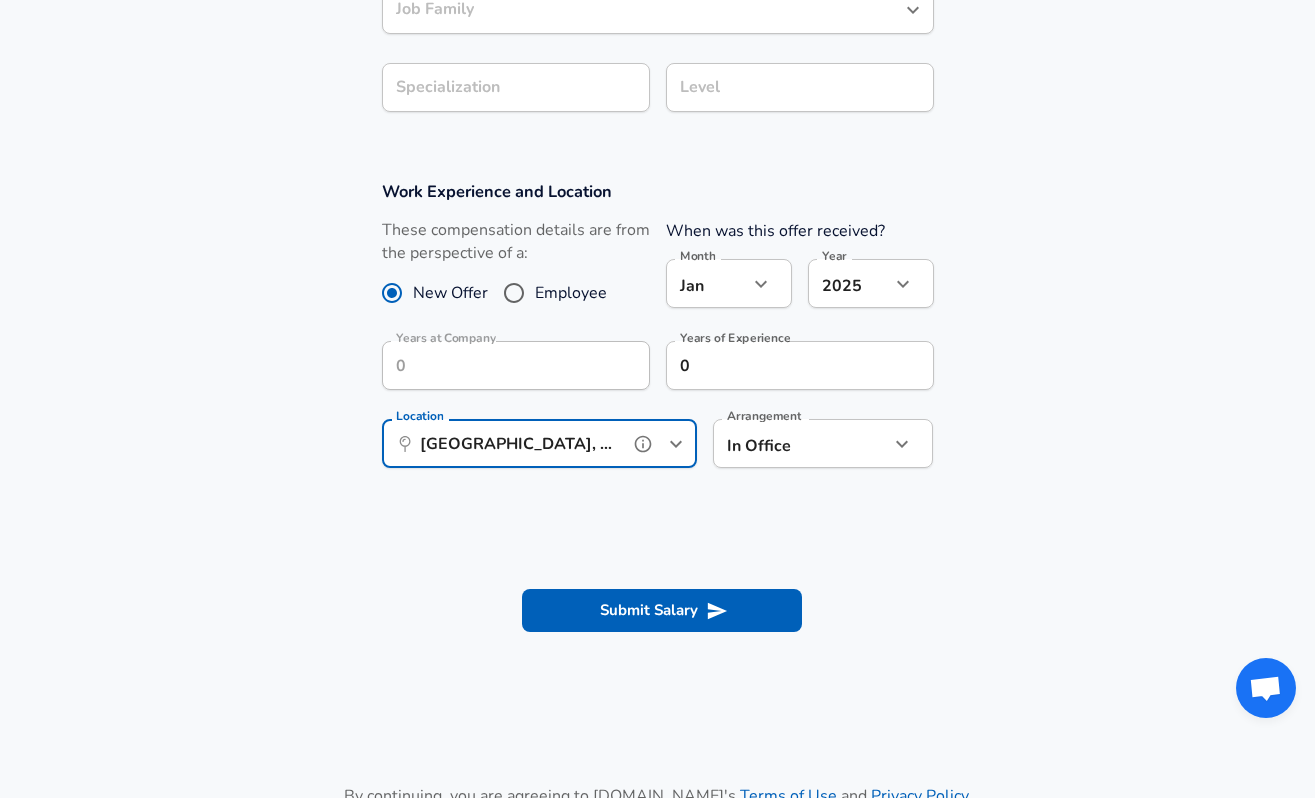scroll, scrollTop: 625, scrollLeft: 0, axis: vertical 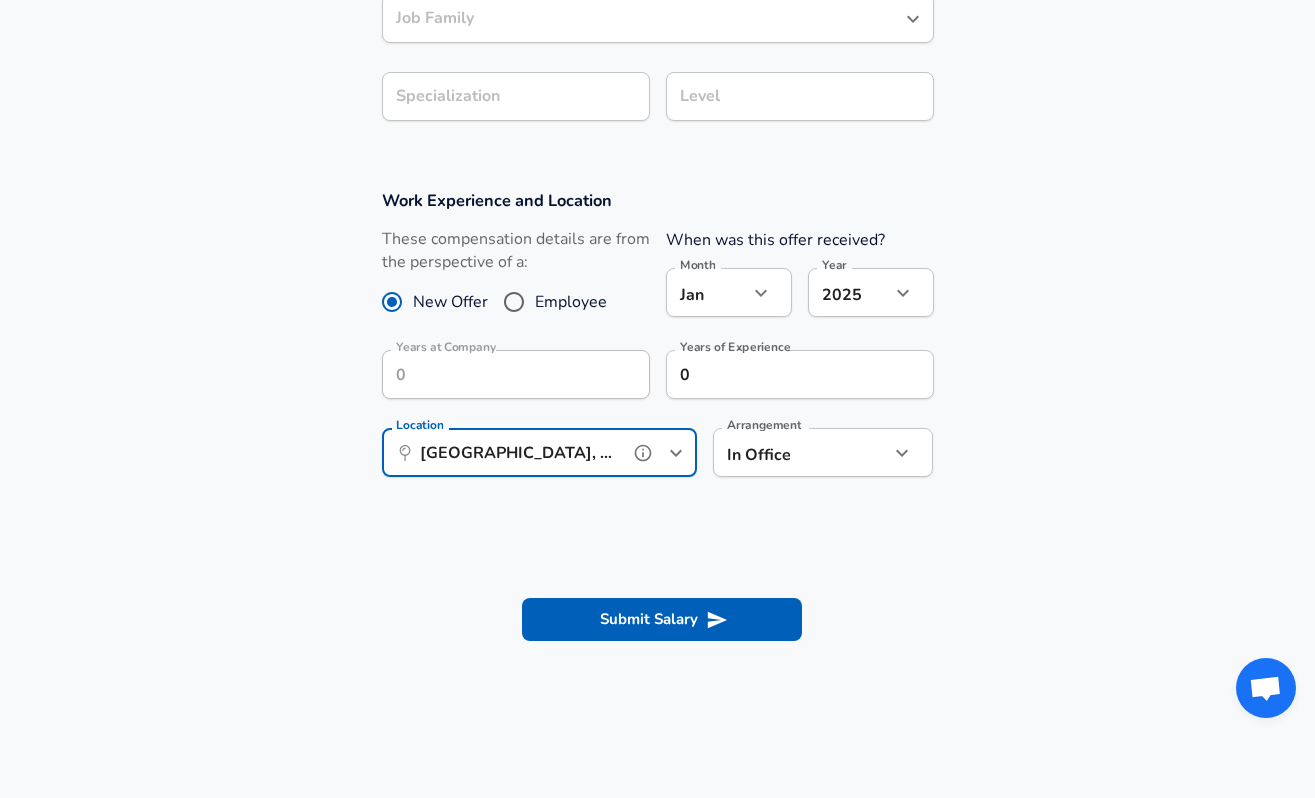 type on "[GEOGRAPHIC_DATA], [GEOGRAPHIC_DATA], [GEOGRAPHIC_DATA]" 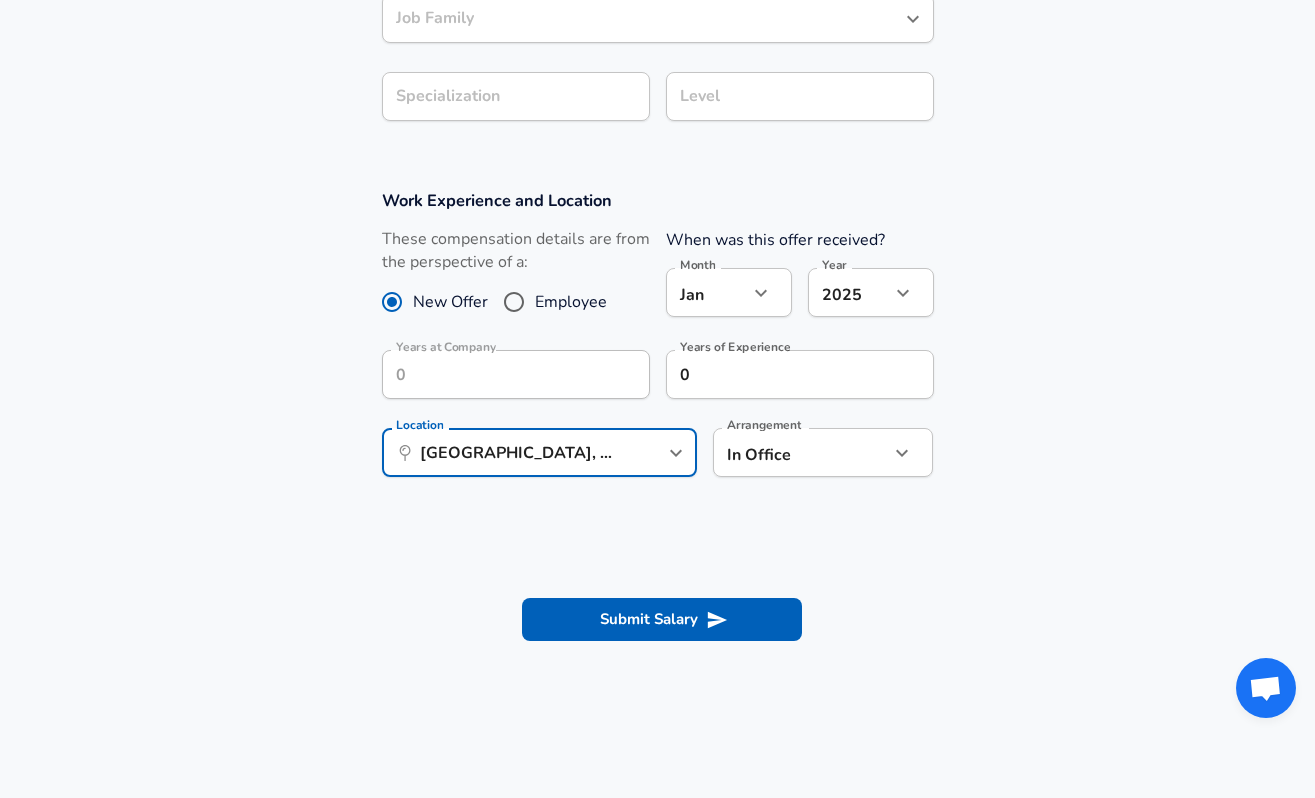 click 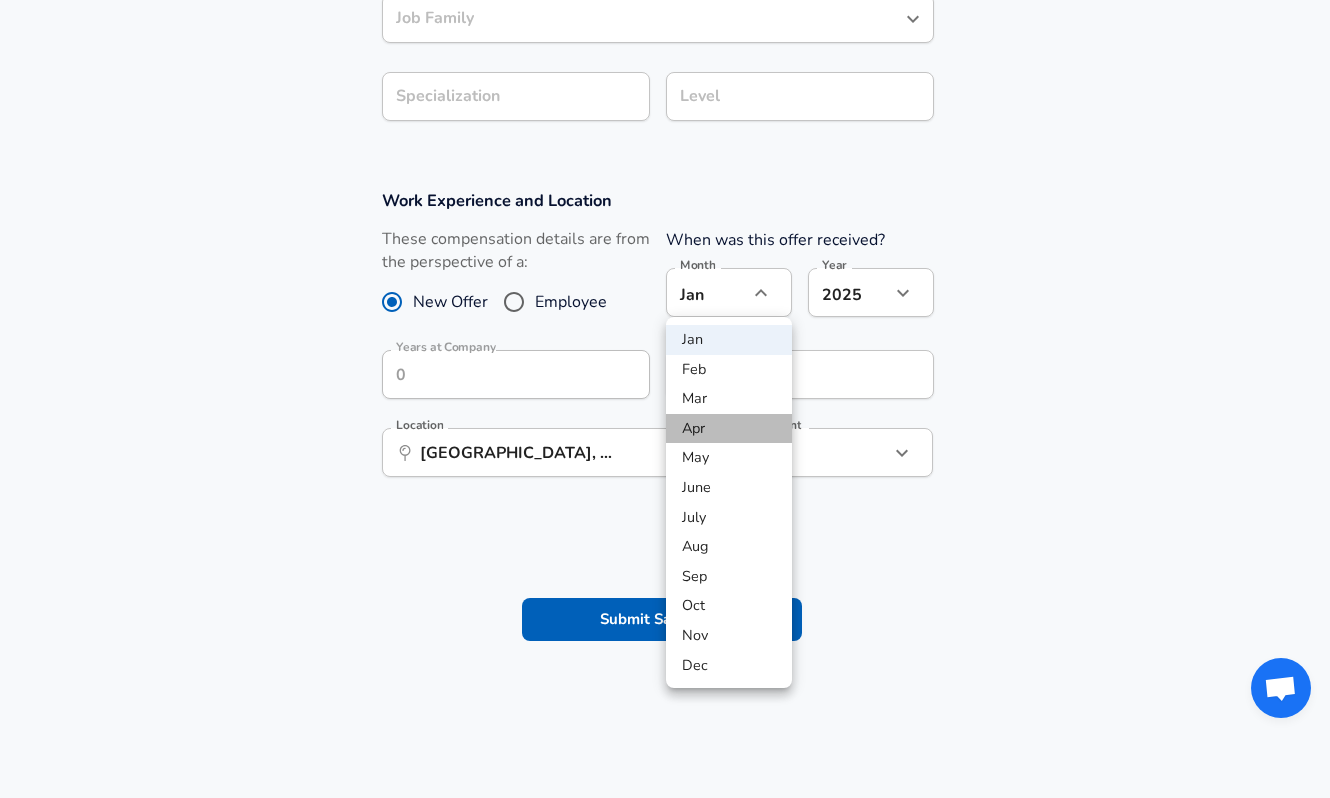 click on "Apr" at bounding box center (729, 429) 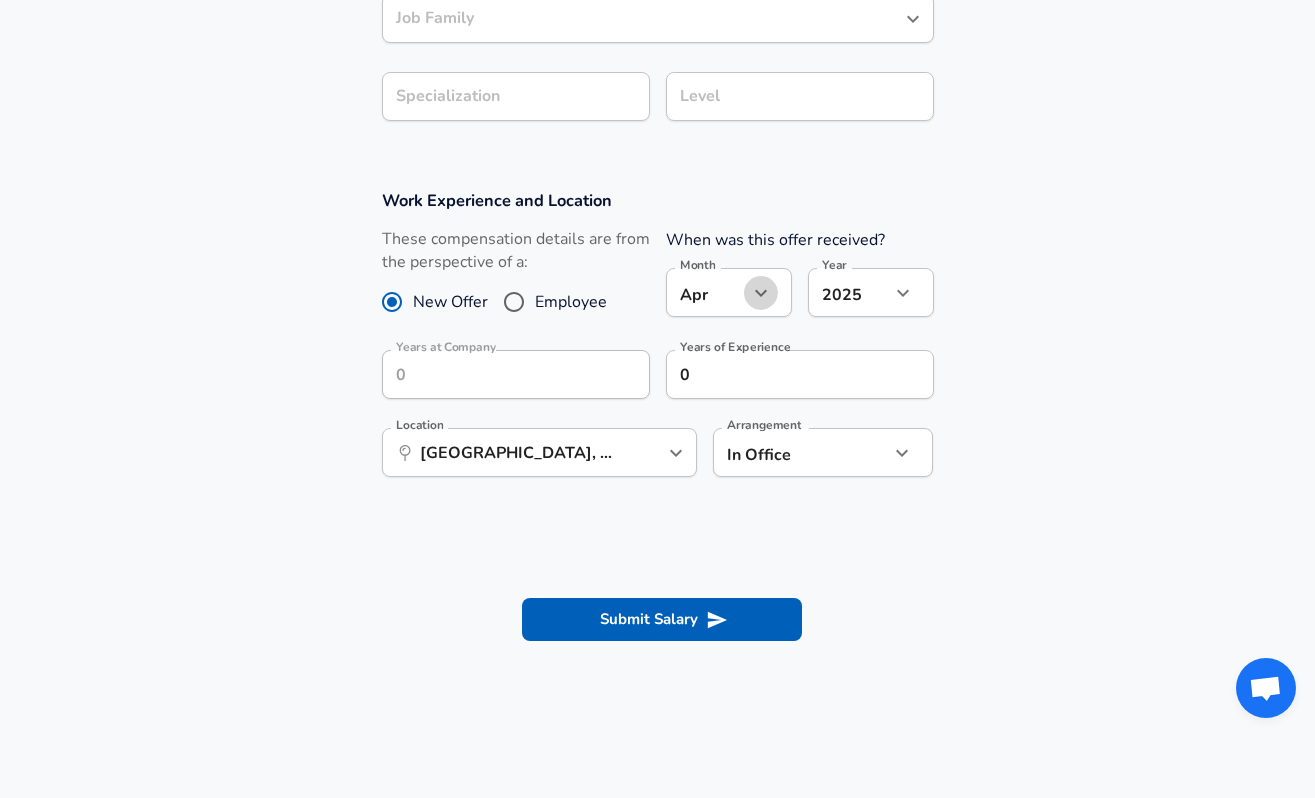 click at bounding box center (761, 293) 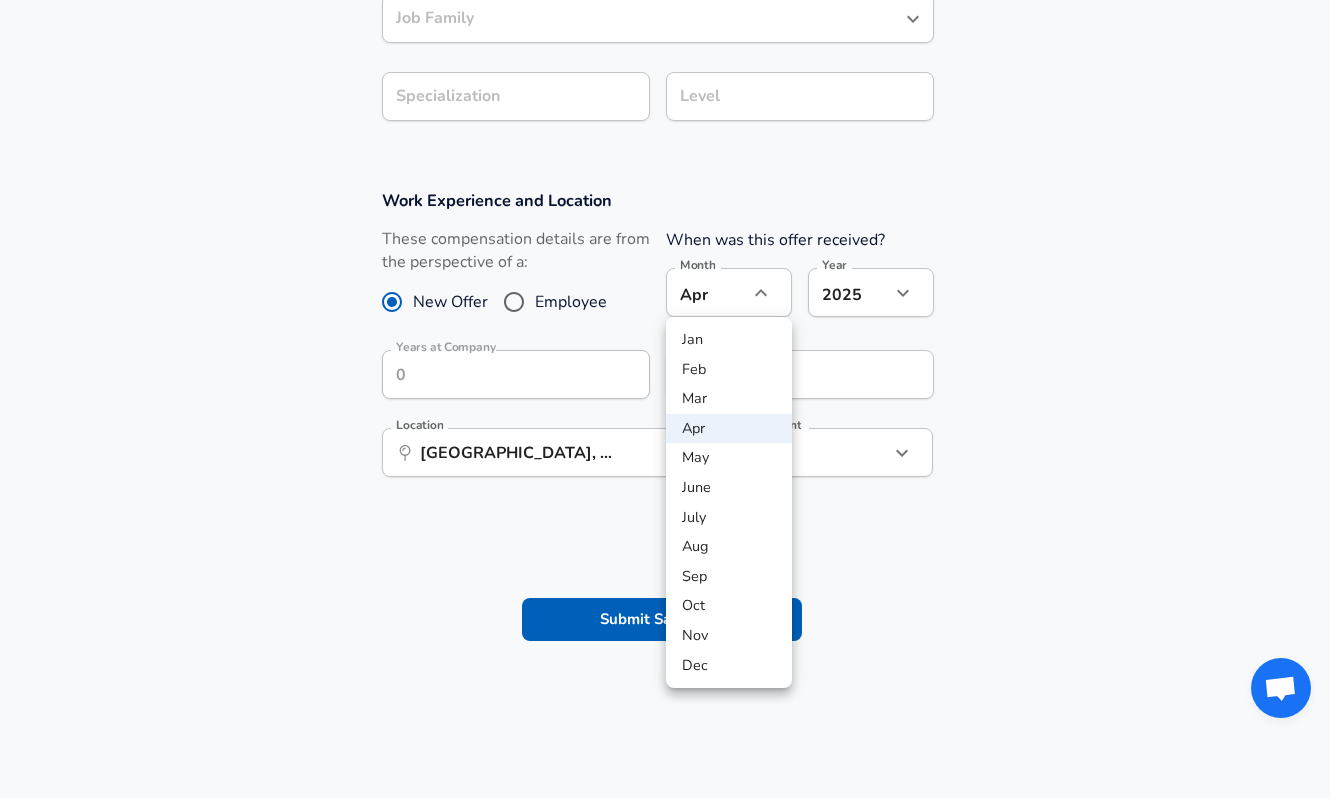click on "May" at bounding box center (729, 458) 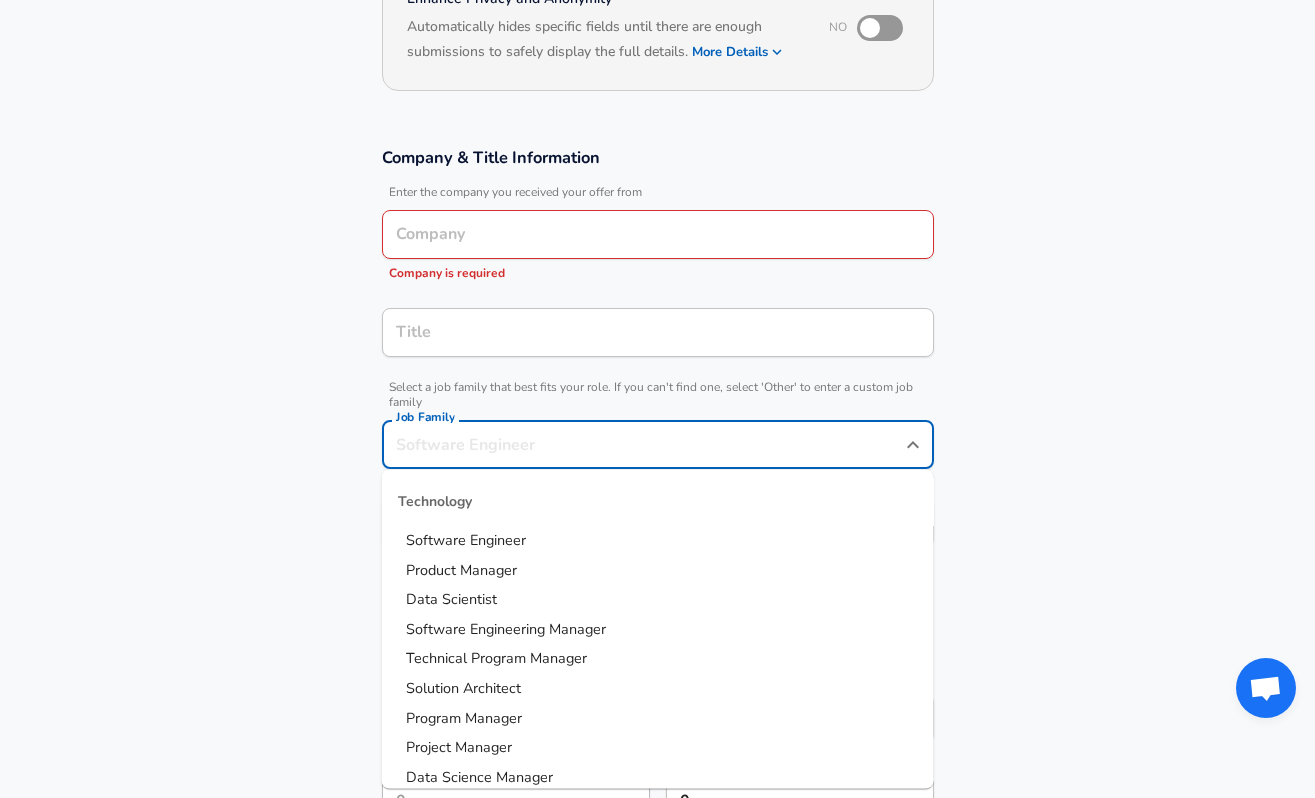 scroll, scrollTop: 273, scrollLeft: 0, axis: vertical 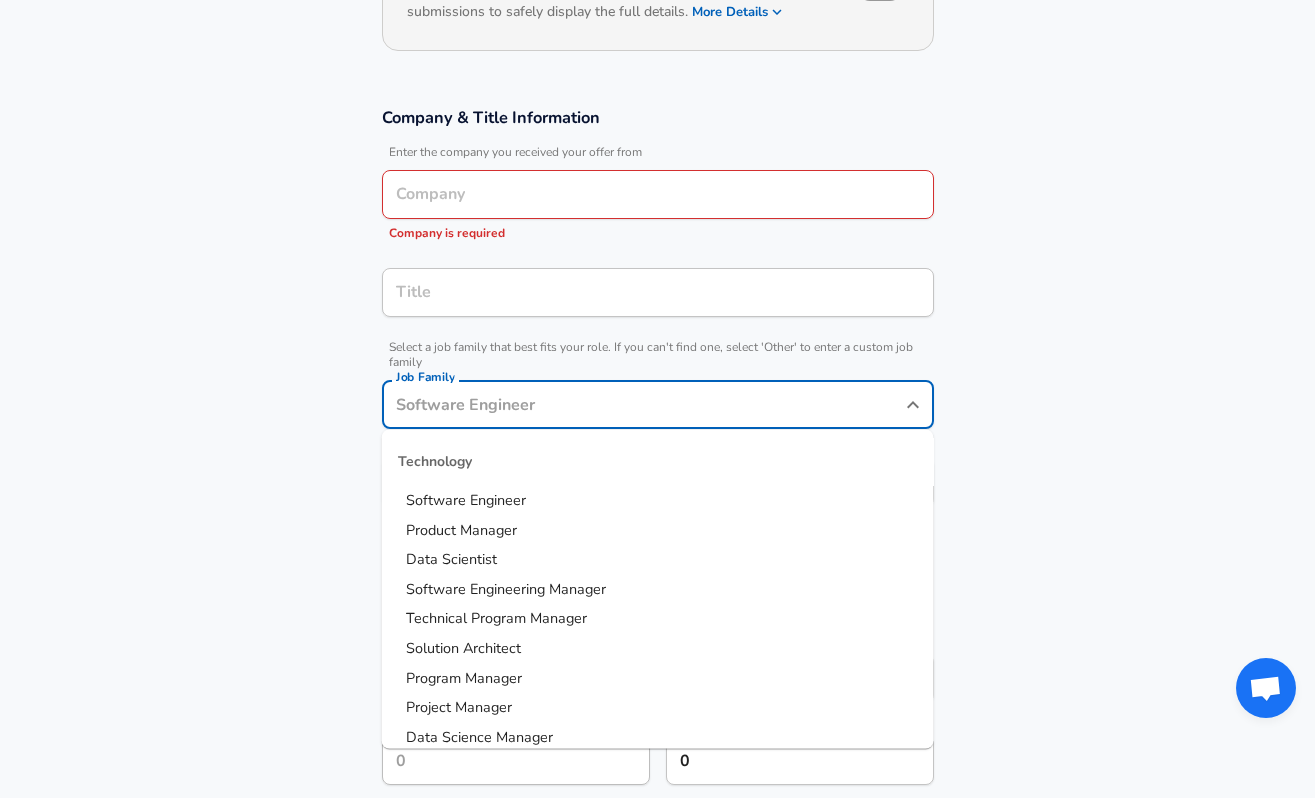 click on "Job Family" at bounding box center [643, 404] 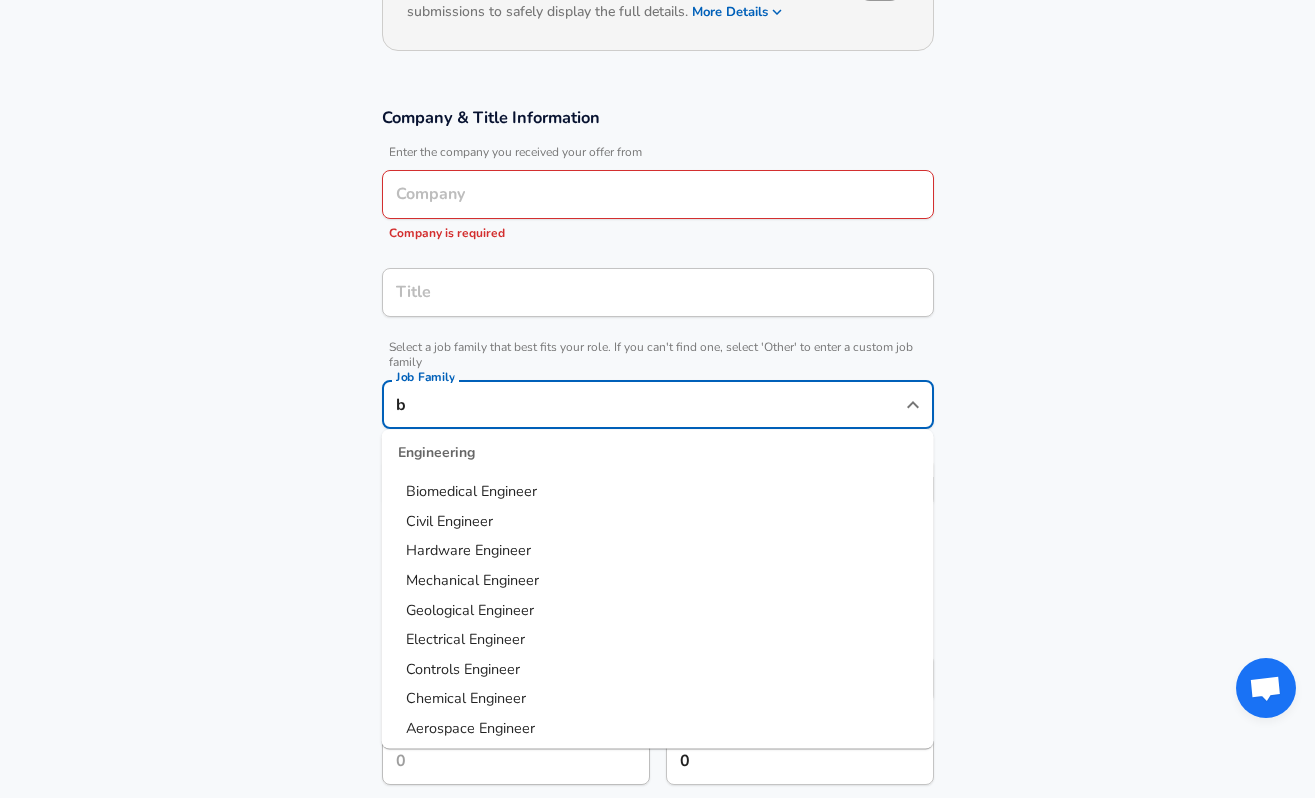 scroll, scrollTop: 0, scrollLeft: 0, axis: both 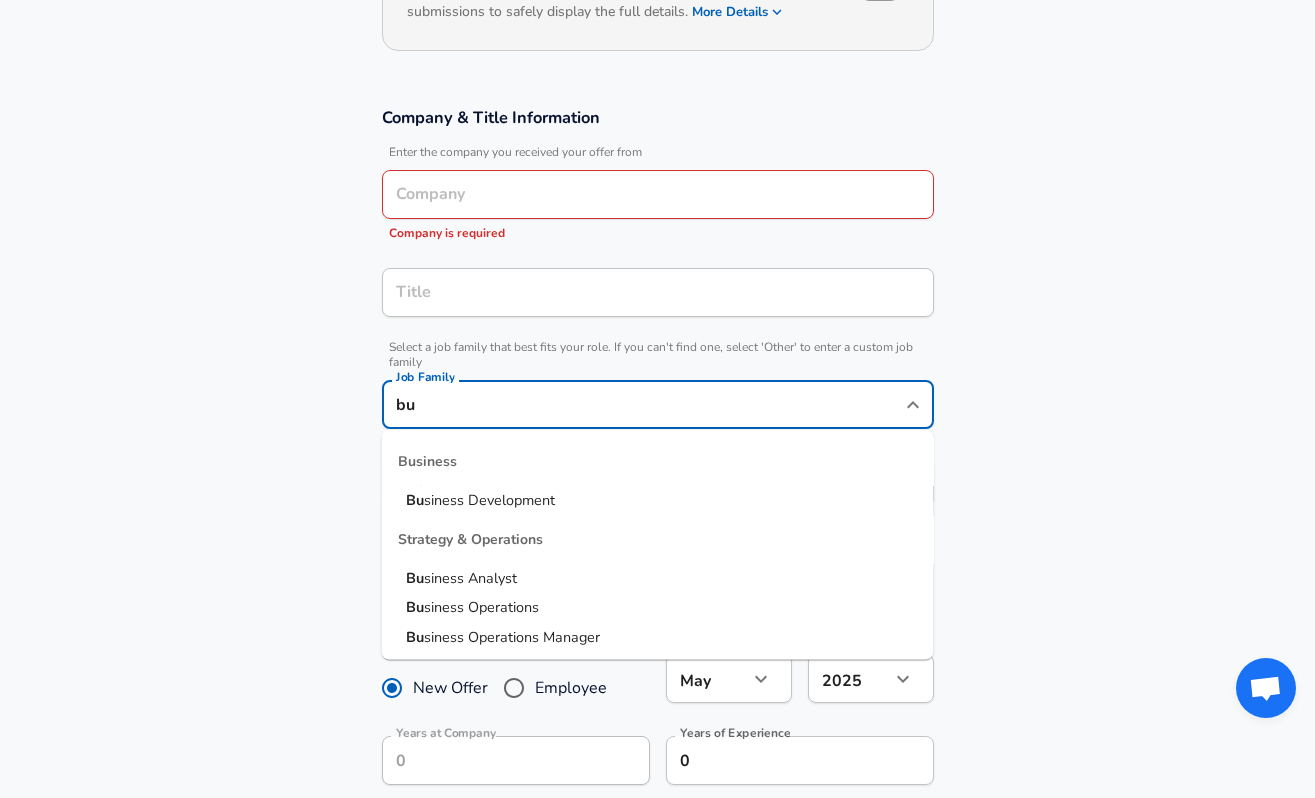 click on "Bu siness Analyst" at bounding box center [658, 578] 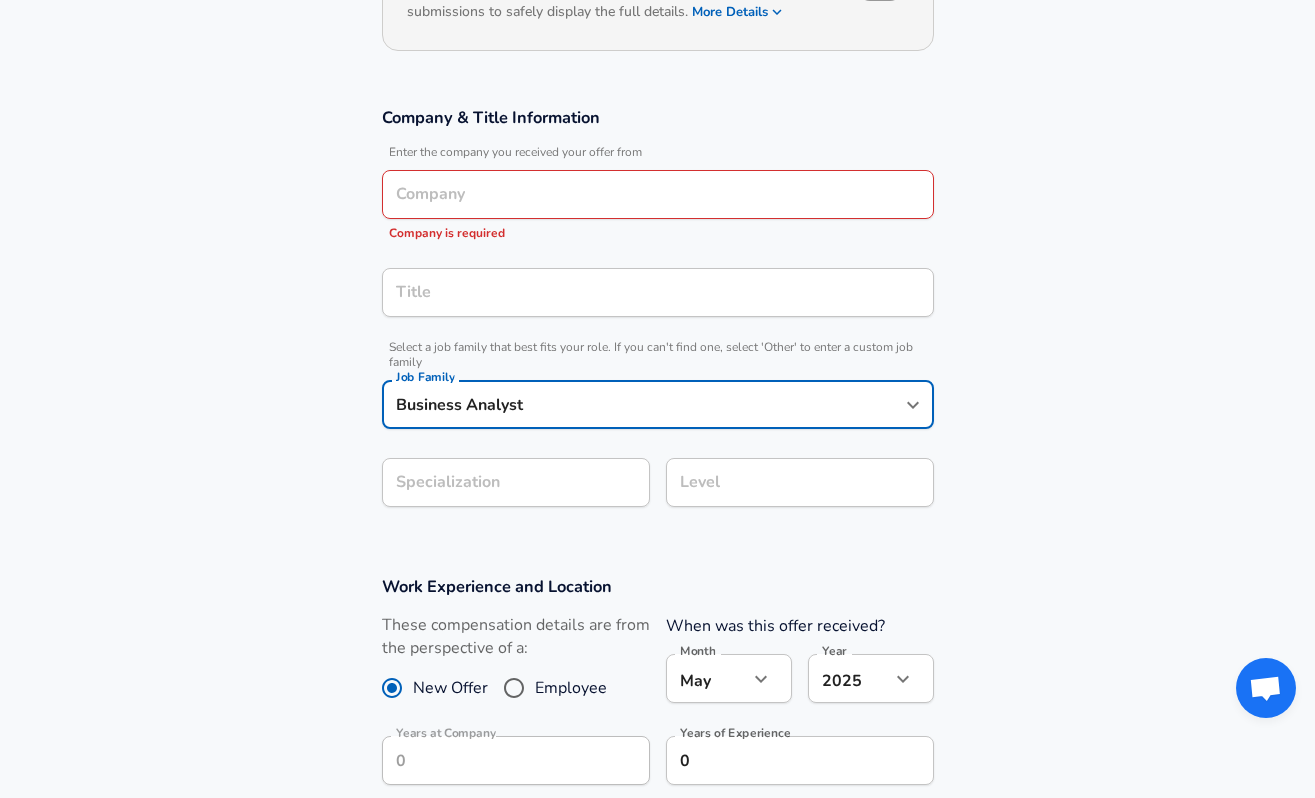type on "Business Analyst" 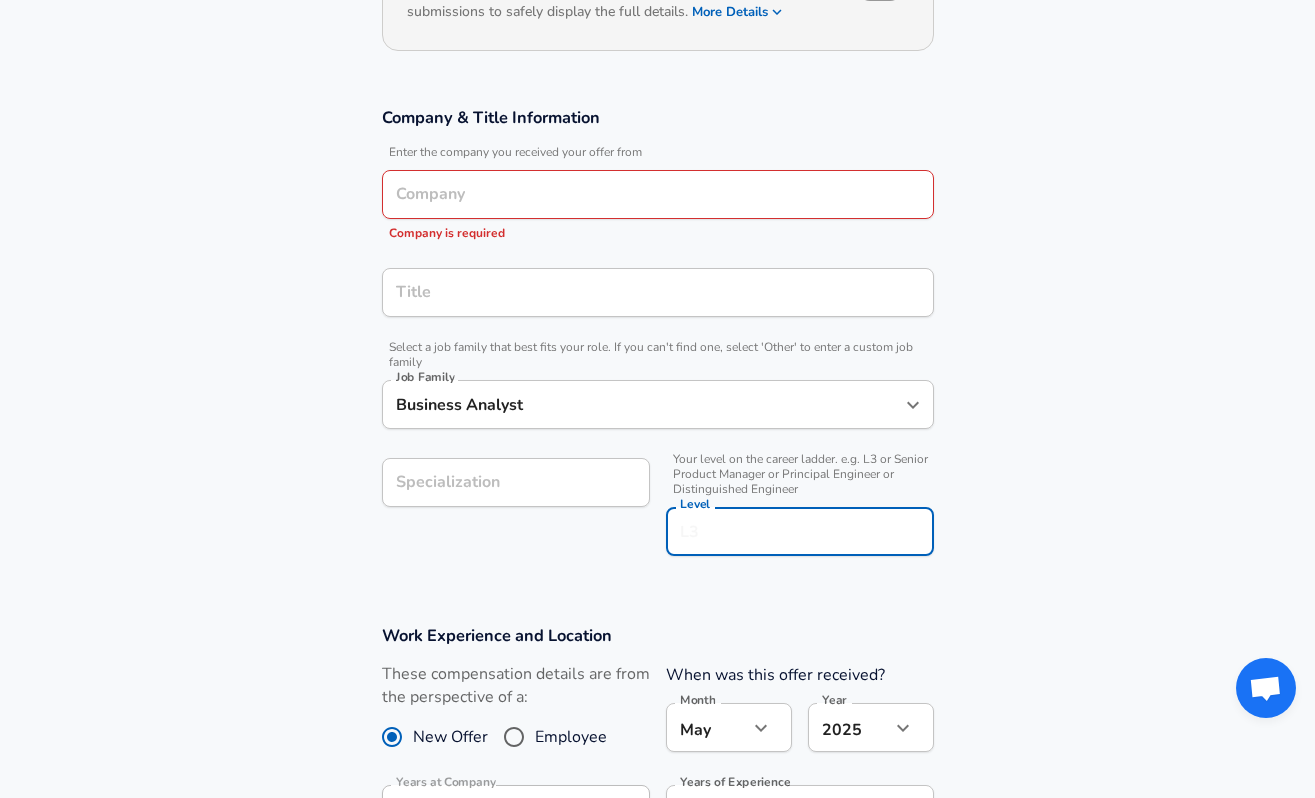 scroll, scrollTop: 313, scrollLeft: 0, axis: vertical 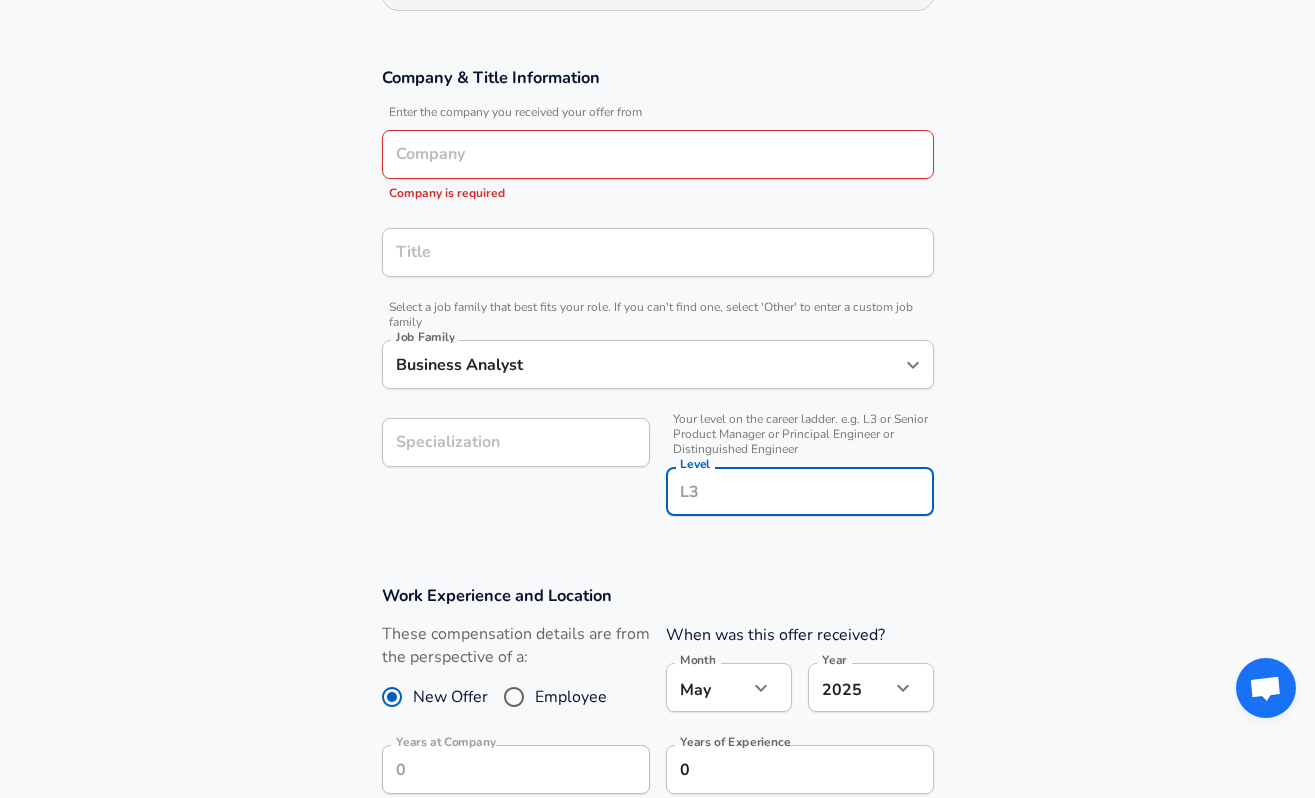 click on "Company & Title Information   Enter the company you received your offer from Company Company Company is required Title Title   Select a job family that best fits your role. If you can't find one, select 'Other' to enter a custom job family Job Family Business Analyst Job Family Specialization Specialization   Your level on the career ladder. e.g. L3 or Senior Product Manager or Principal Engineer or Distinguished Engineer Level Level" at bounding box center [657, 302] 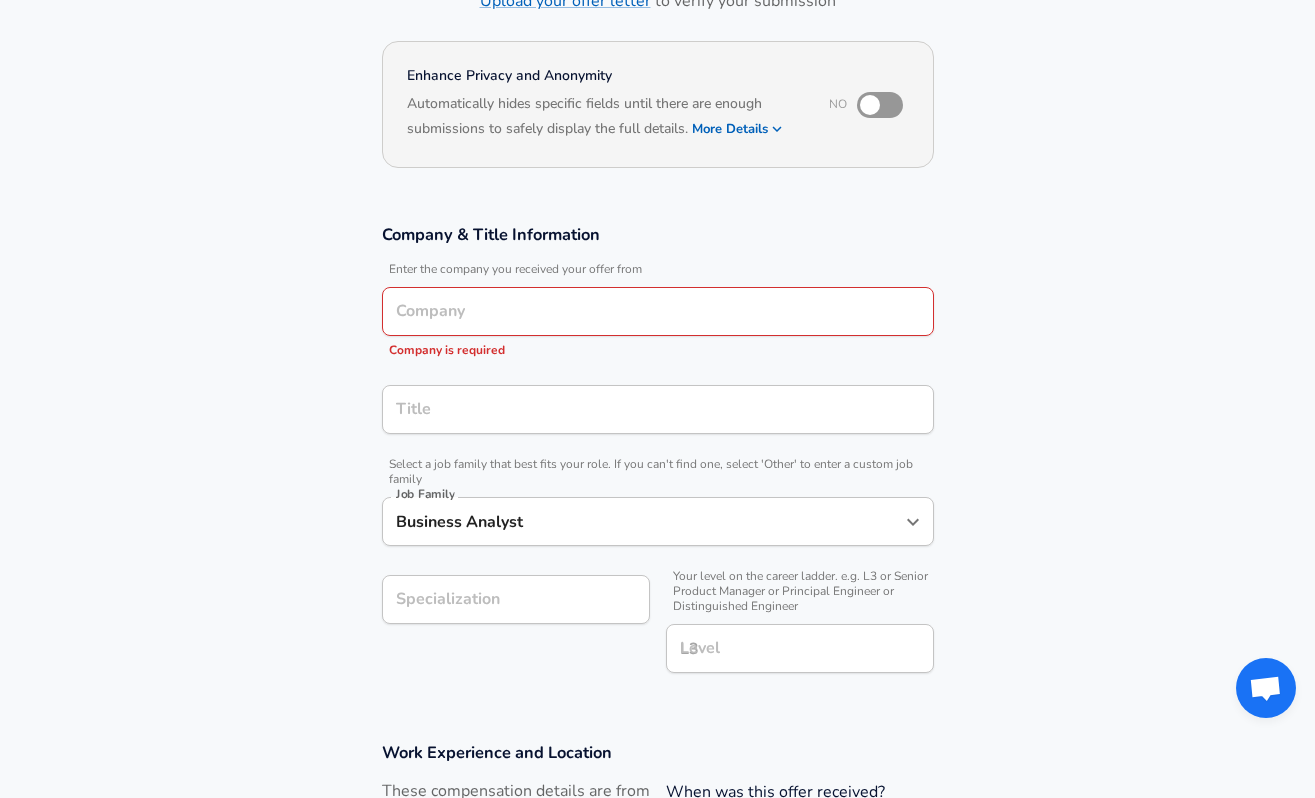 scroll, scrollTop: 91, scrollLeft: 0, axis: vertical 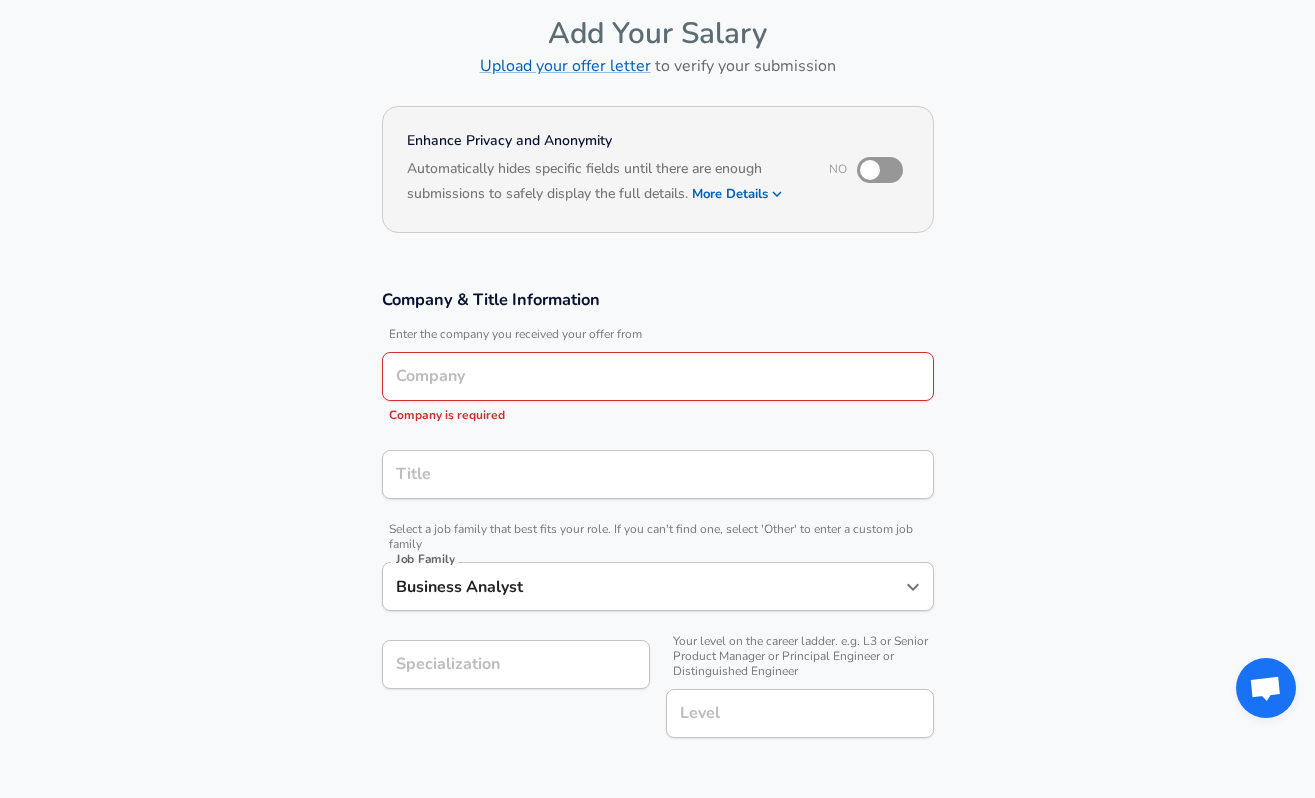 click on "Company" at bounding box center (658, 376) 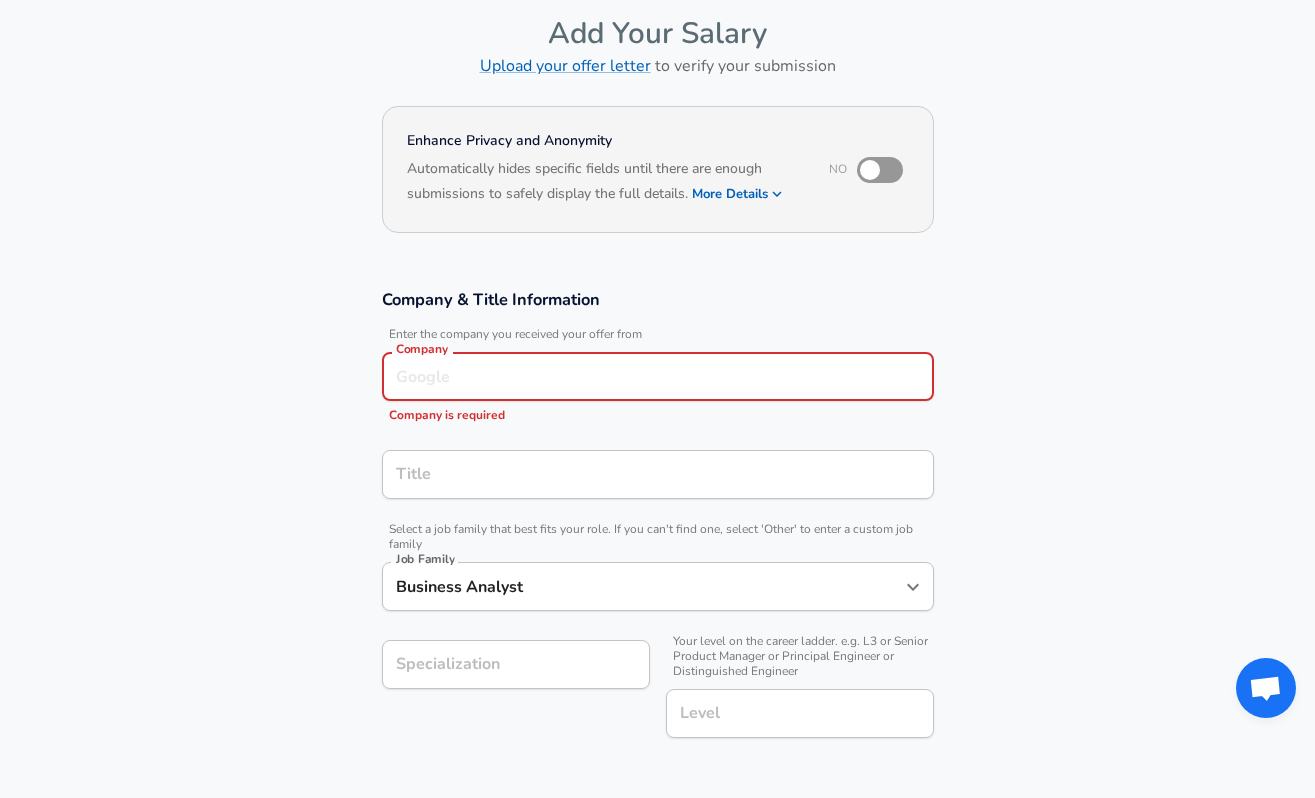 scroll, scrollTop: 0, scrollLeft: 0, axis: both 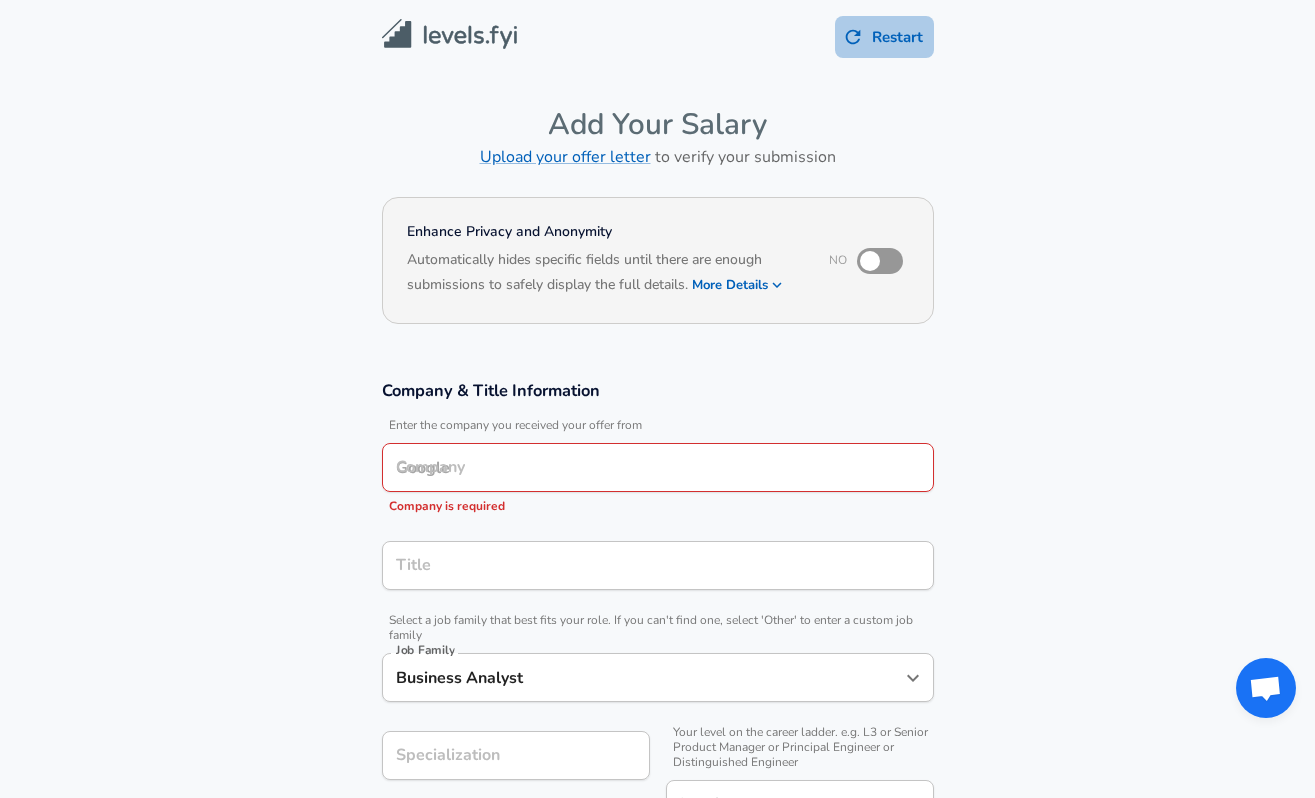 click on "Restart" at bounding box center [884, 37] 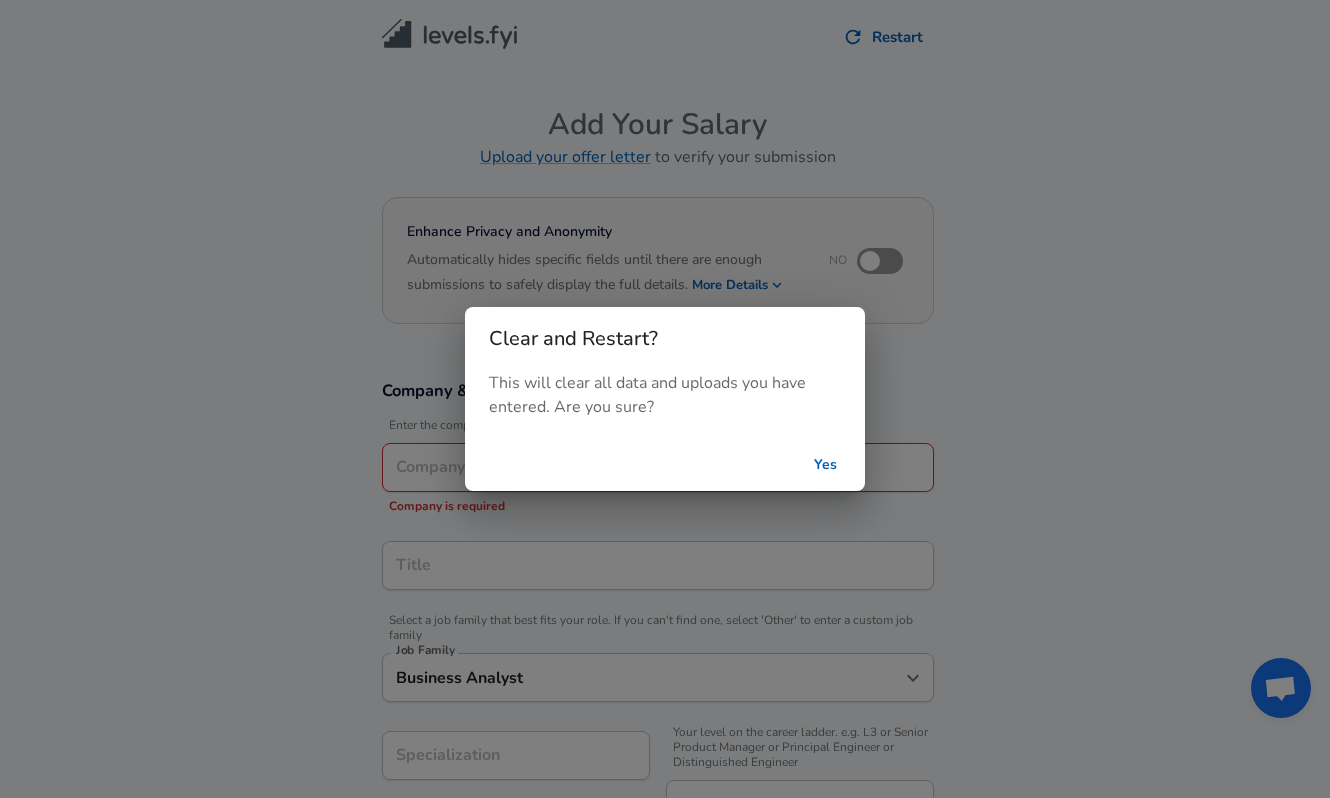 click on "Clear and Restart? This will clear all data and uploads you have entered. Are you sure? Yes" at bounding box center [665, 399] 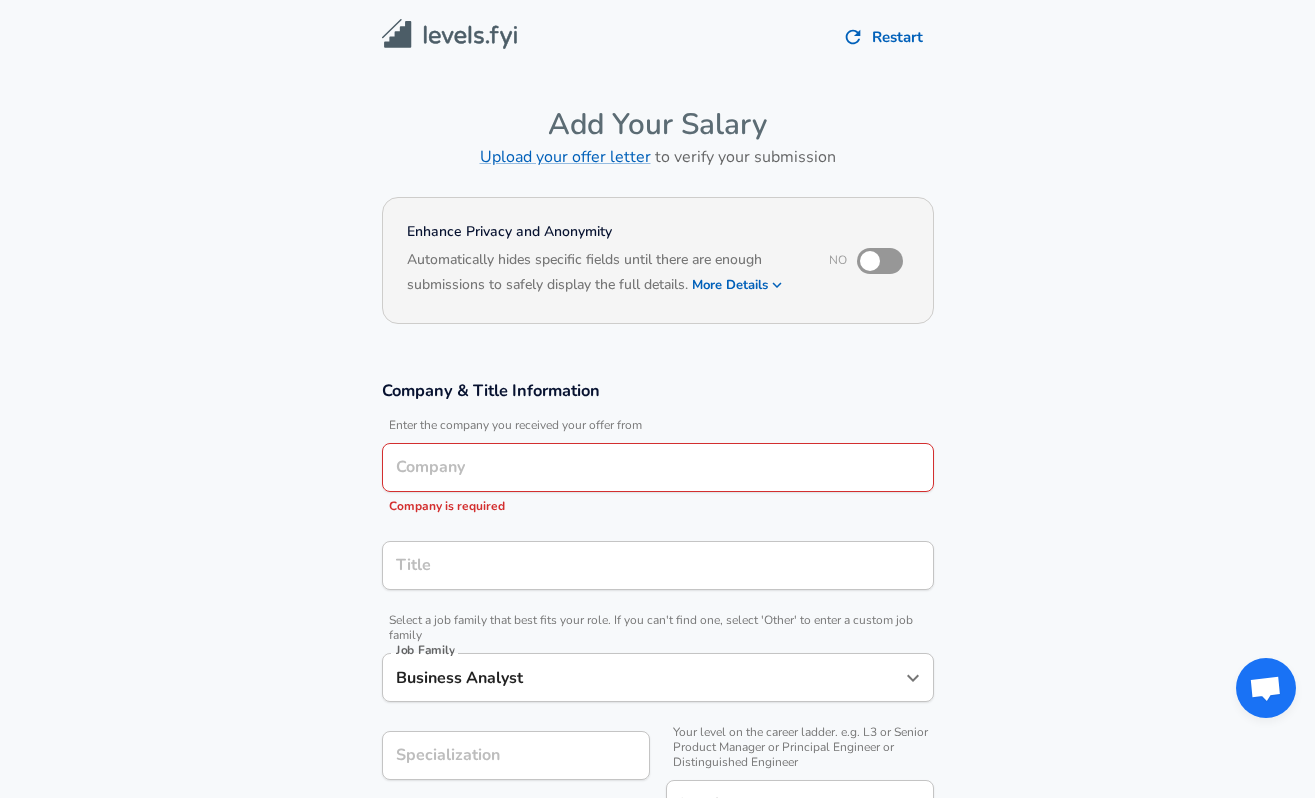 click on "Company" at bounding box center [658, 467] 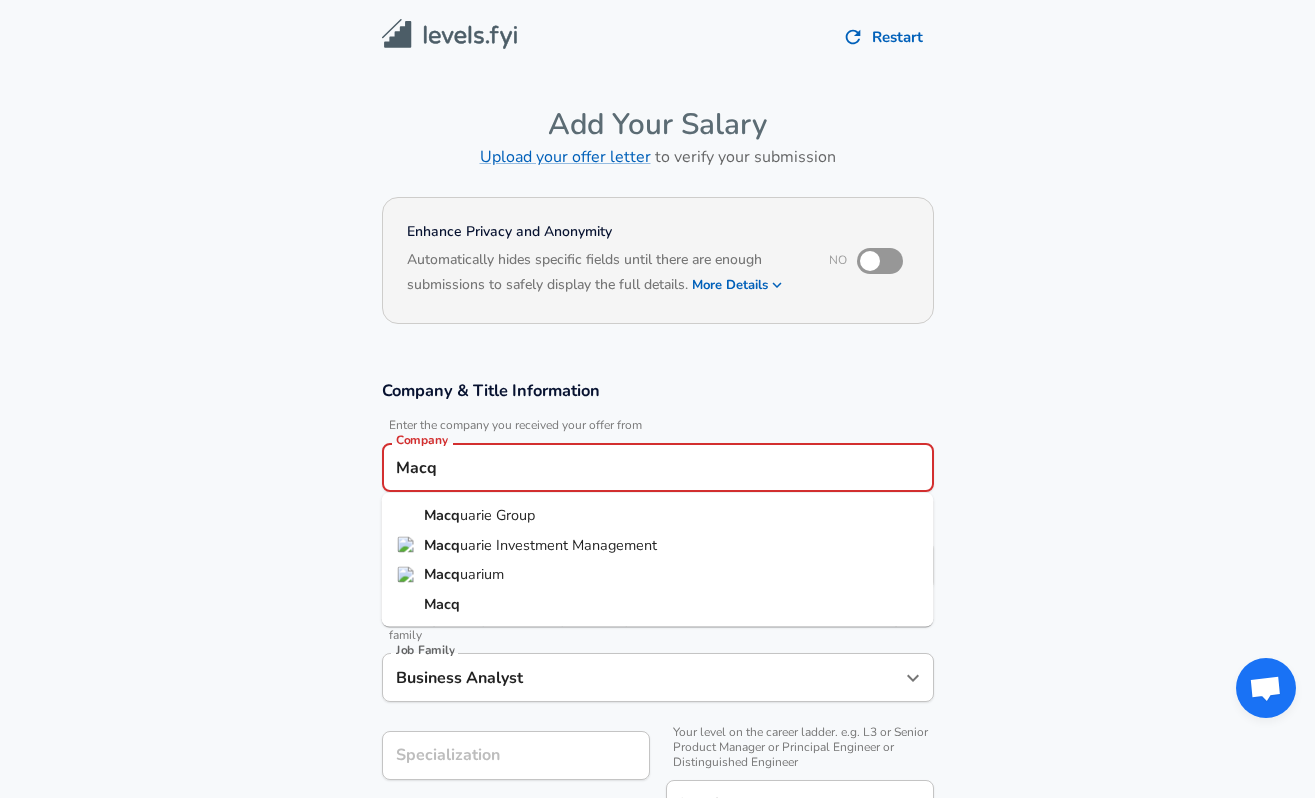 click on "Macq uarie Group" at bounding box center [658, 516] 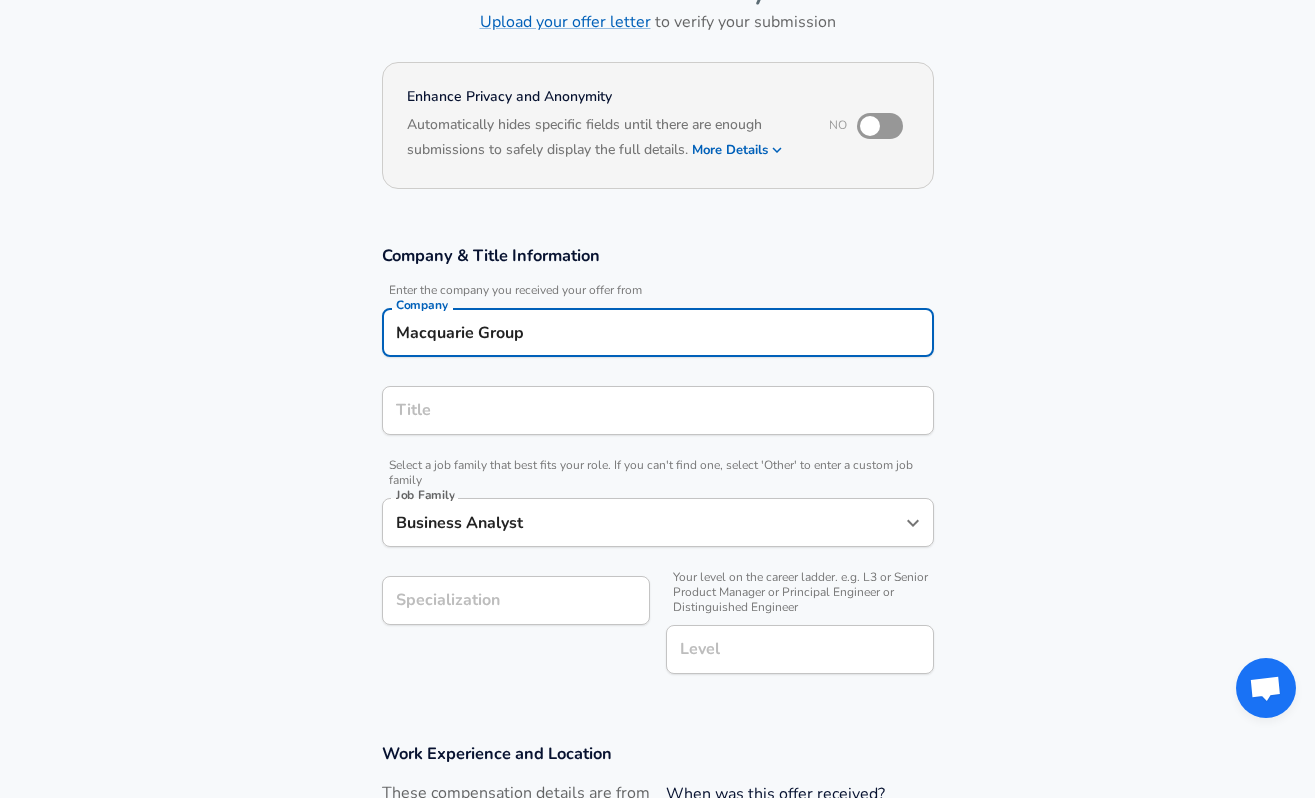 type on "Macquarie Group" 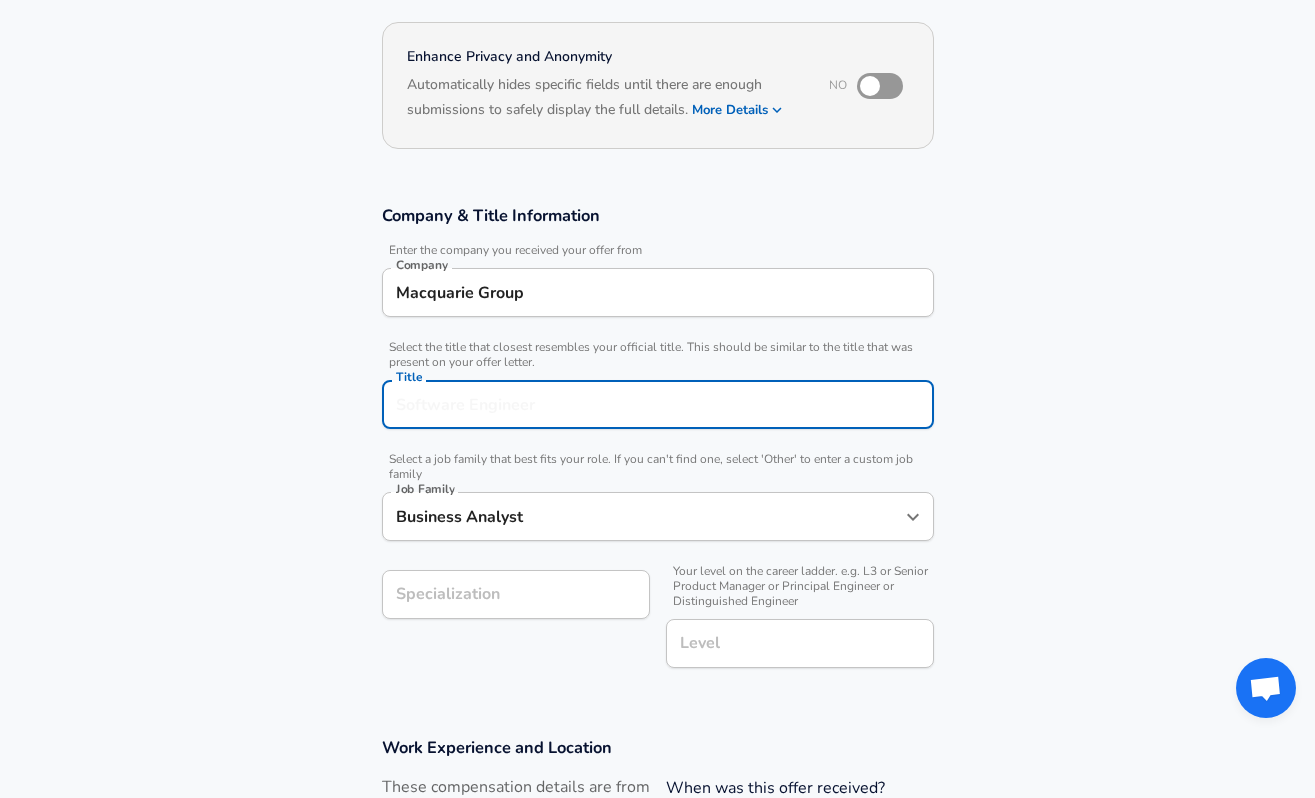 click on "Company & Title Information   Enter the company you received your offer from Company Macquarie Group Company   Select the title that closest resembles your official title. This should be similar to the title that was present on your offer letter. Title Title   Select a job family that best fits your role. If you can't find one, select 'Other' to enter a custom job family Job Family Business Analyst Job Family Specialization Specialization   Your level on the career ladder. e.g. L3 or Senior Product Manager or Principal Engineer or Distinguished Engineer Level Level" at bounding box center [657, 447] 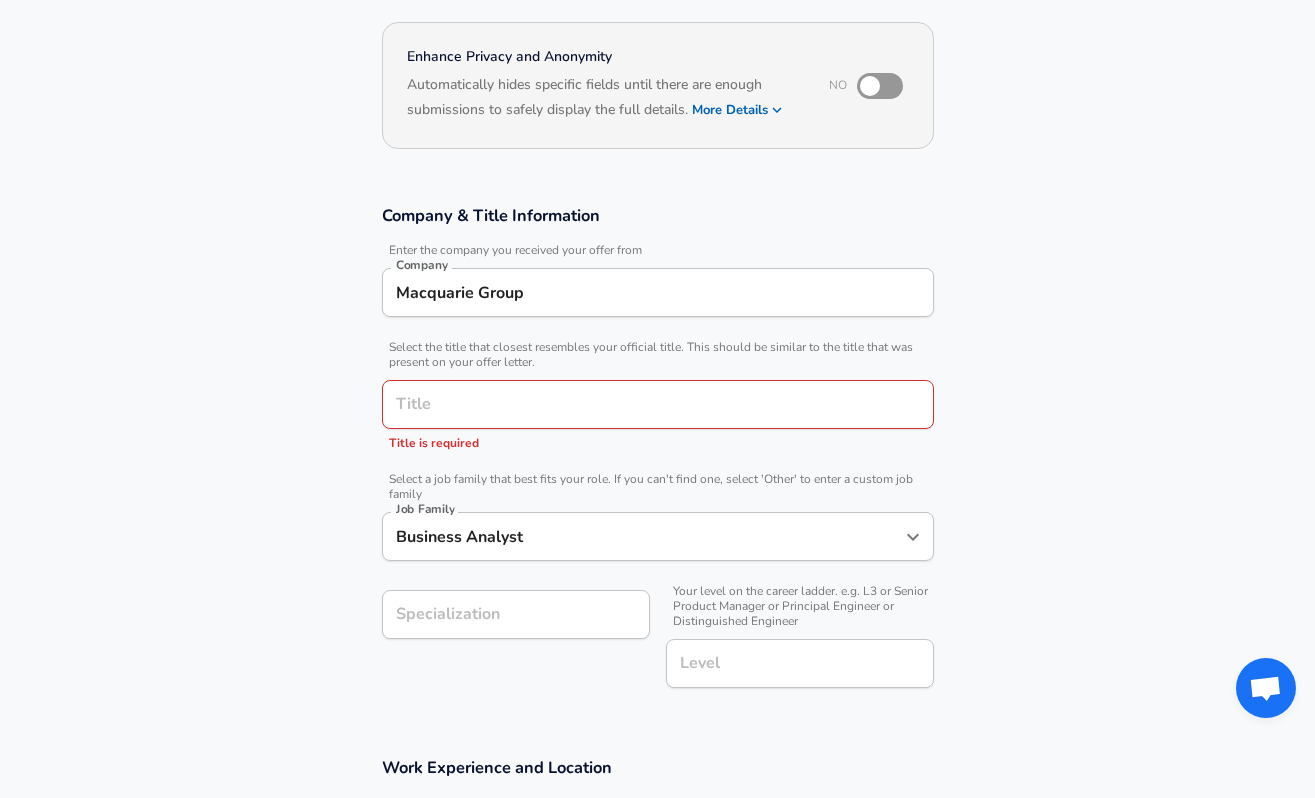 click on "Title" at bounding box center (658, 404) 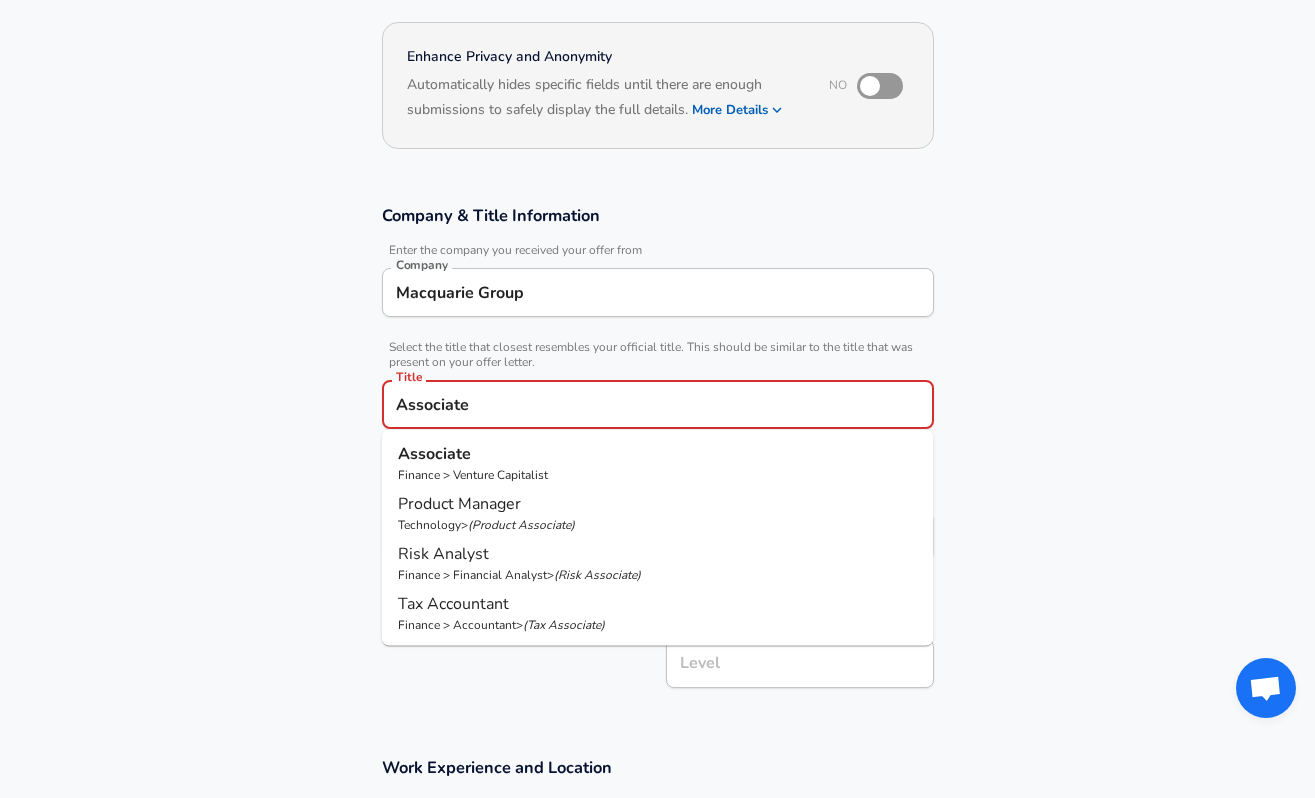 click on "Associate" at bounding box center [658, 404] 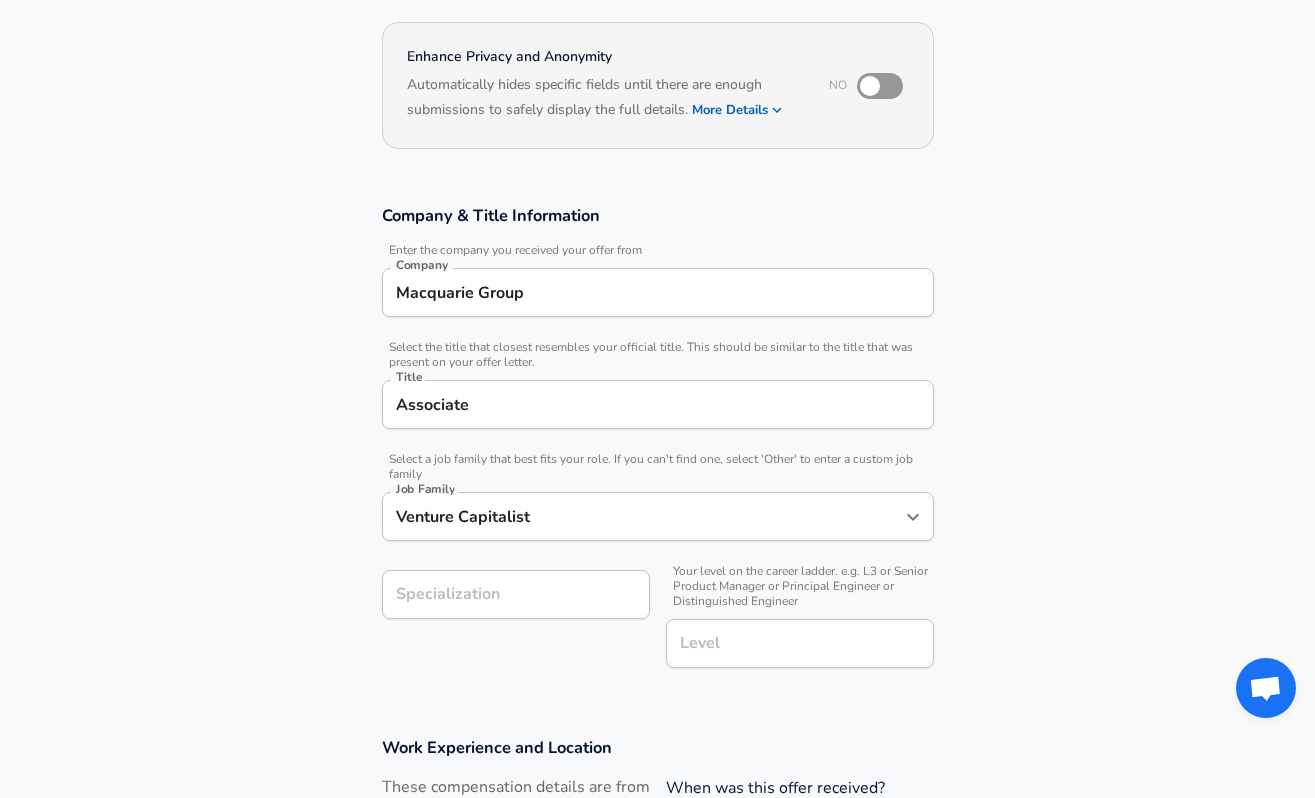 click on "Company & Title Information   Enter the company you received your offer from Company Macquarie Group Company   Select the title that closest resembles your official title. This should be similar to the title that was present on your offer letter. Title Associate Title   Select a job family that best fits your role. If you can't find one, select 'Other' to enter a custom job family Job Family Venture Capitalist Job Family Specialization Specialization   Your level on the career ladder. e.g. L3 or Senior Product Manager or Principal Engineer or Distinguished Engineer Level Level" at bounding box center (657, 447) 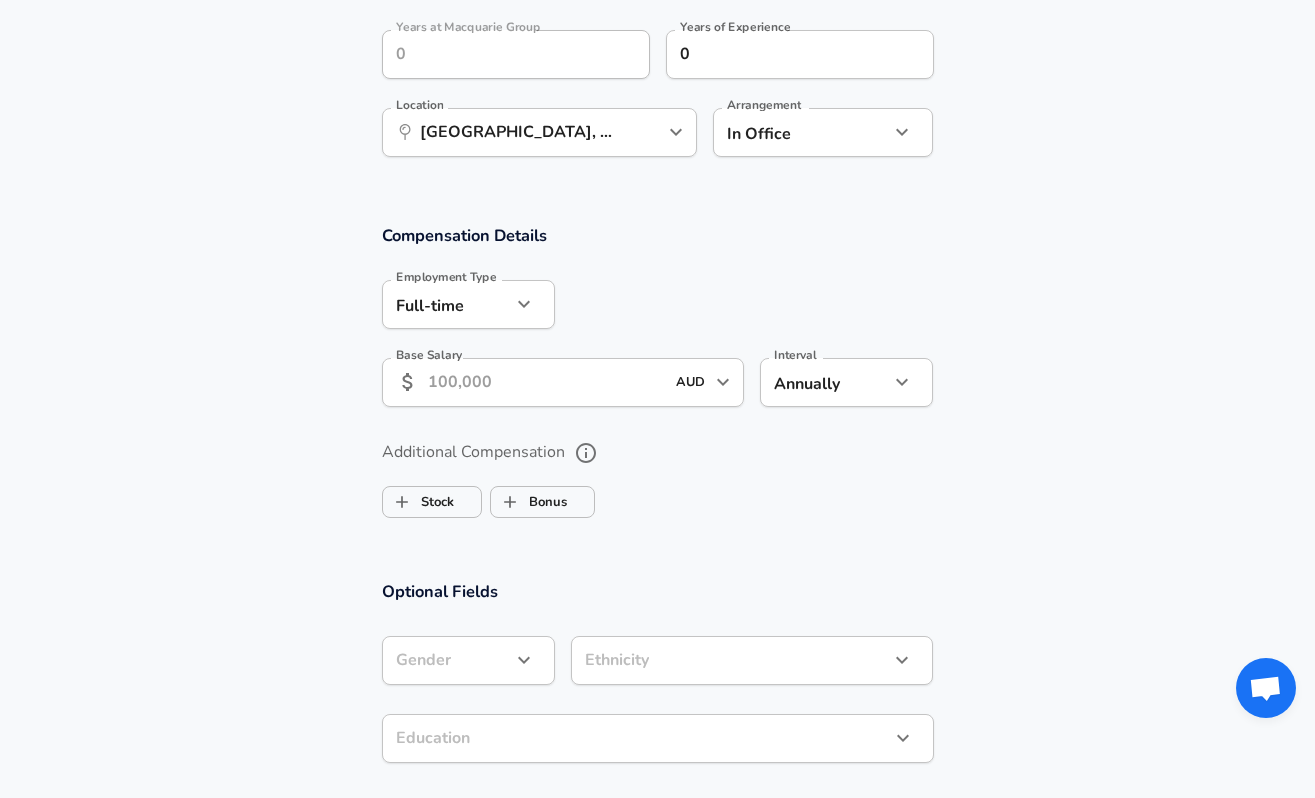 scroll, scrollTop: 1042, scrollLeft: 0, axis: vertical 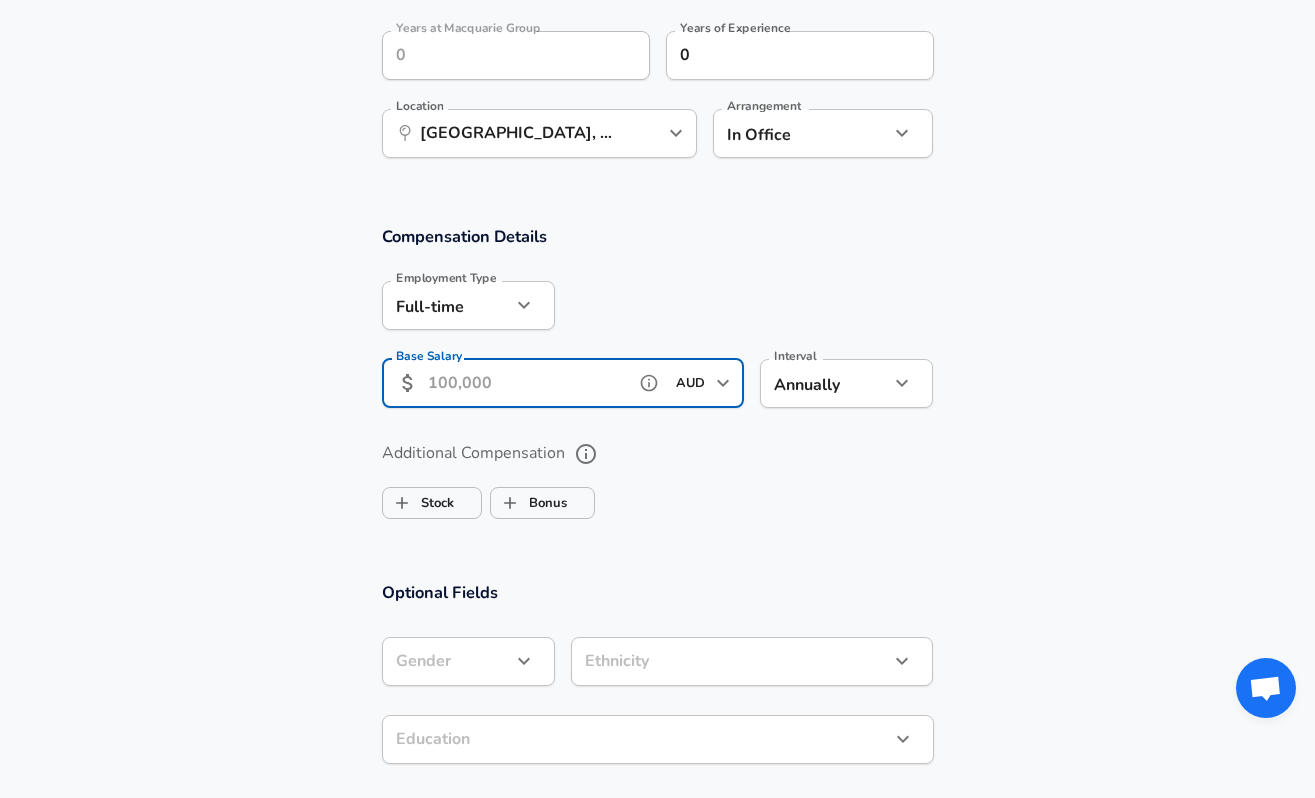 click on "Base Salary" at bounding box center [527, 383] 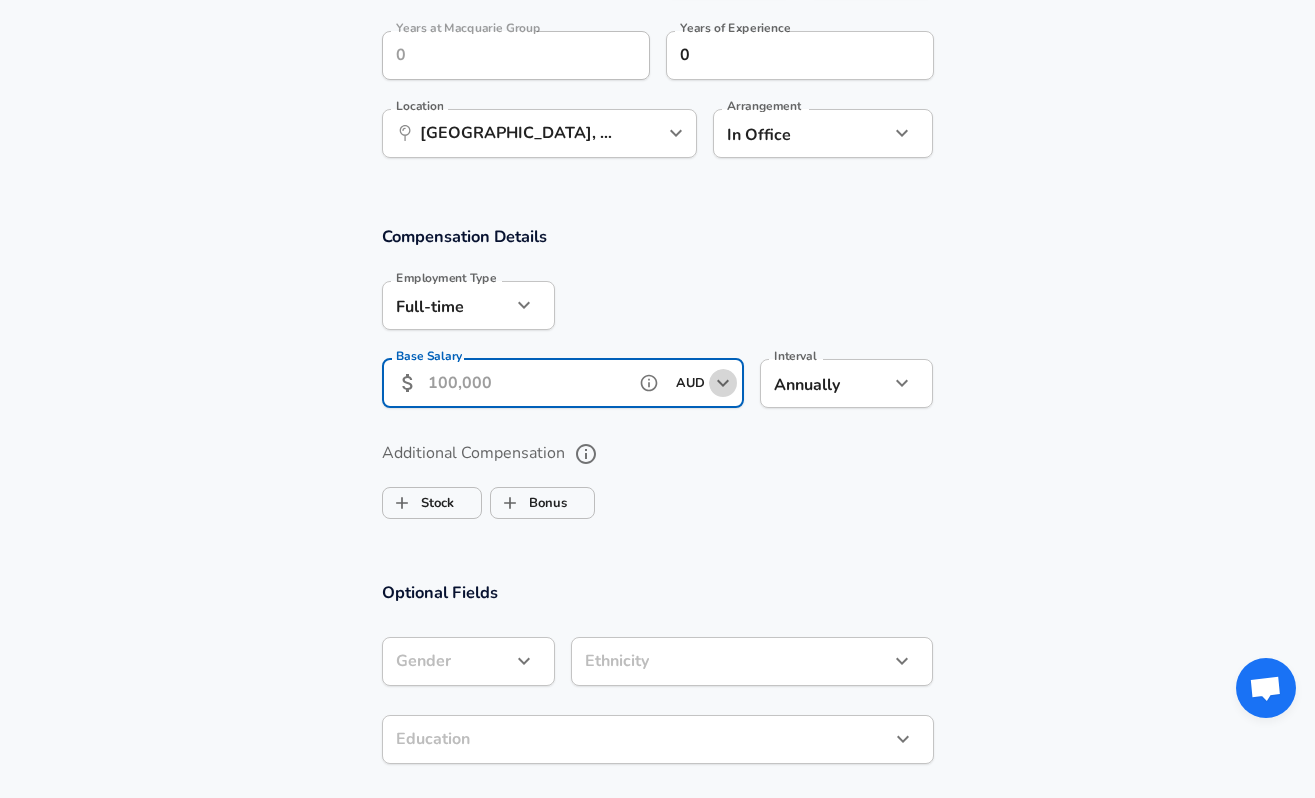 click 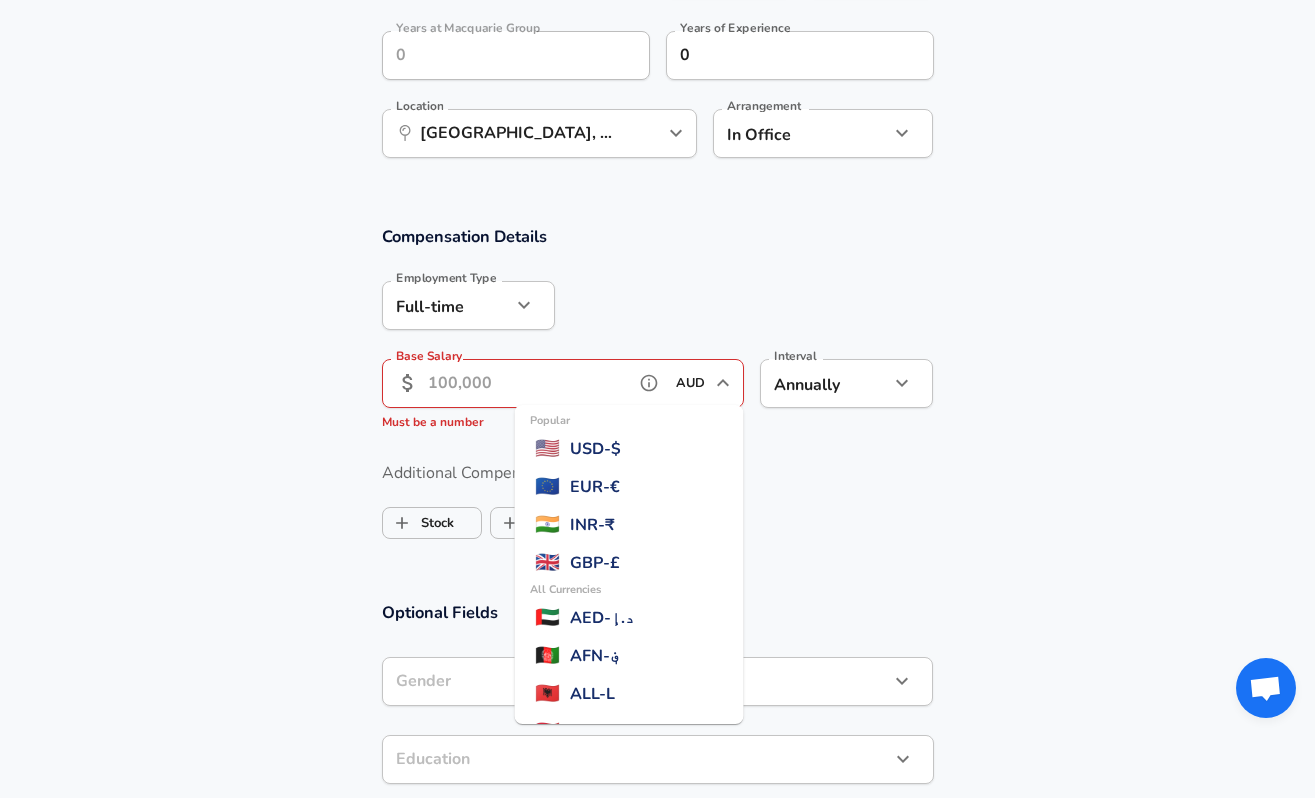 scroll, scrollTop: 179, scrollLeft: 0, axis: vertical 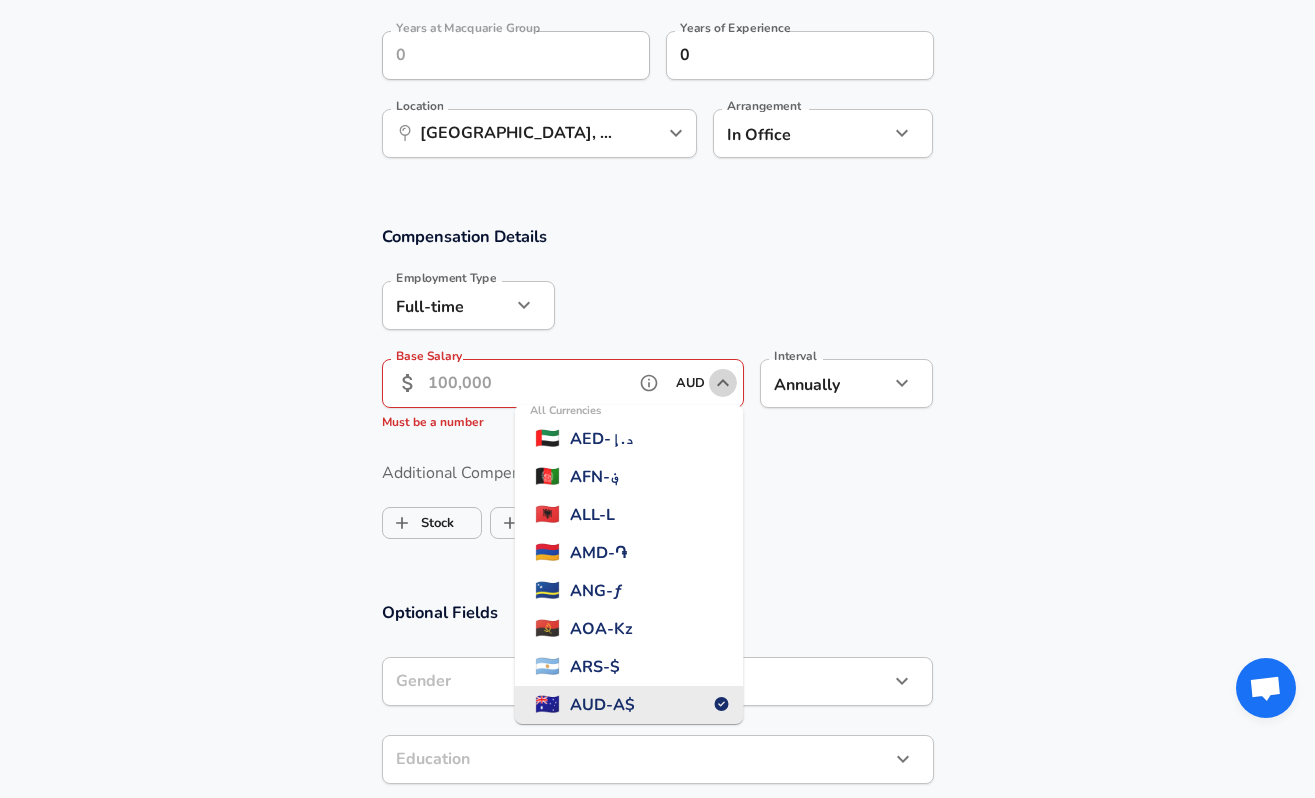 click 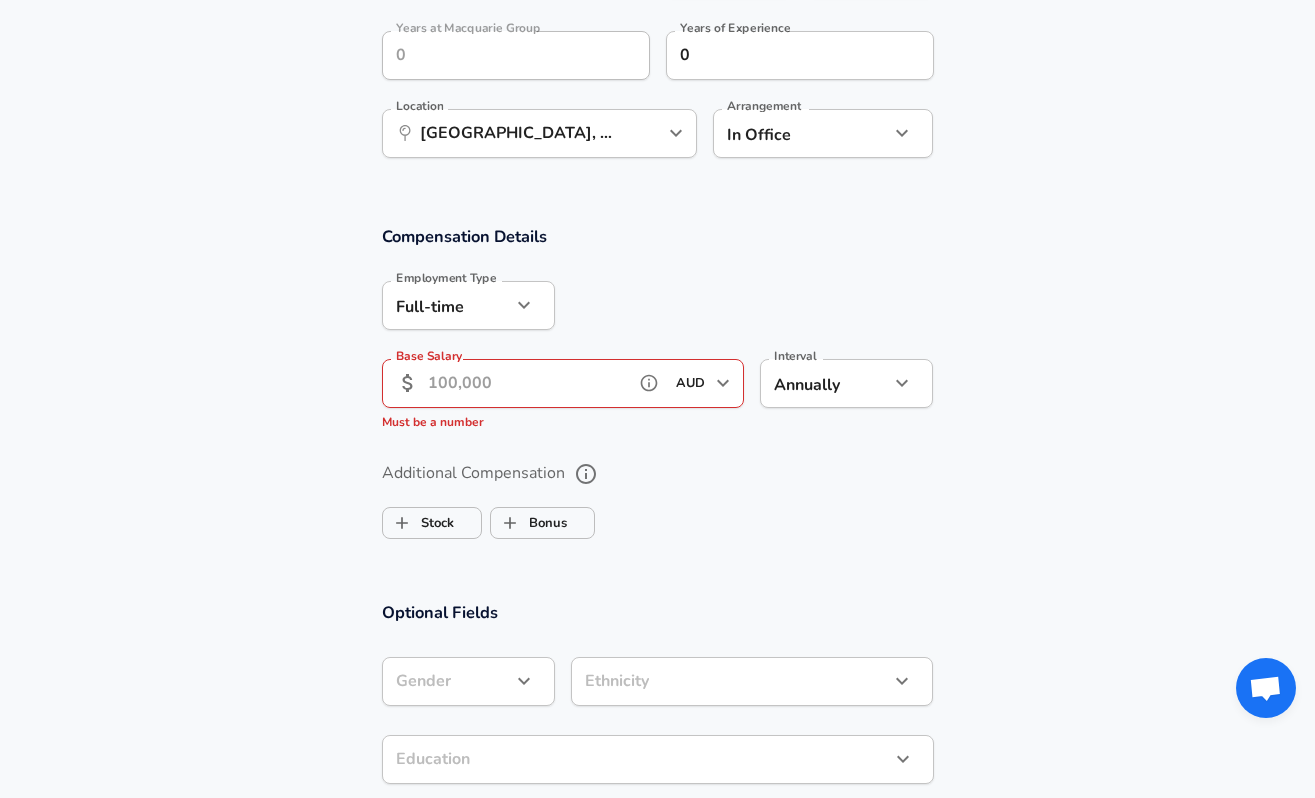 click on "Base Salary" at bounding box center (527, 383) 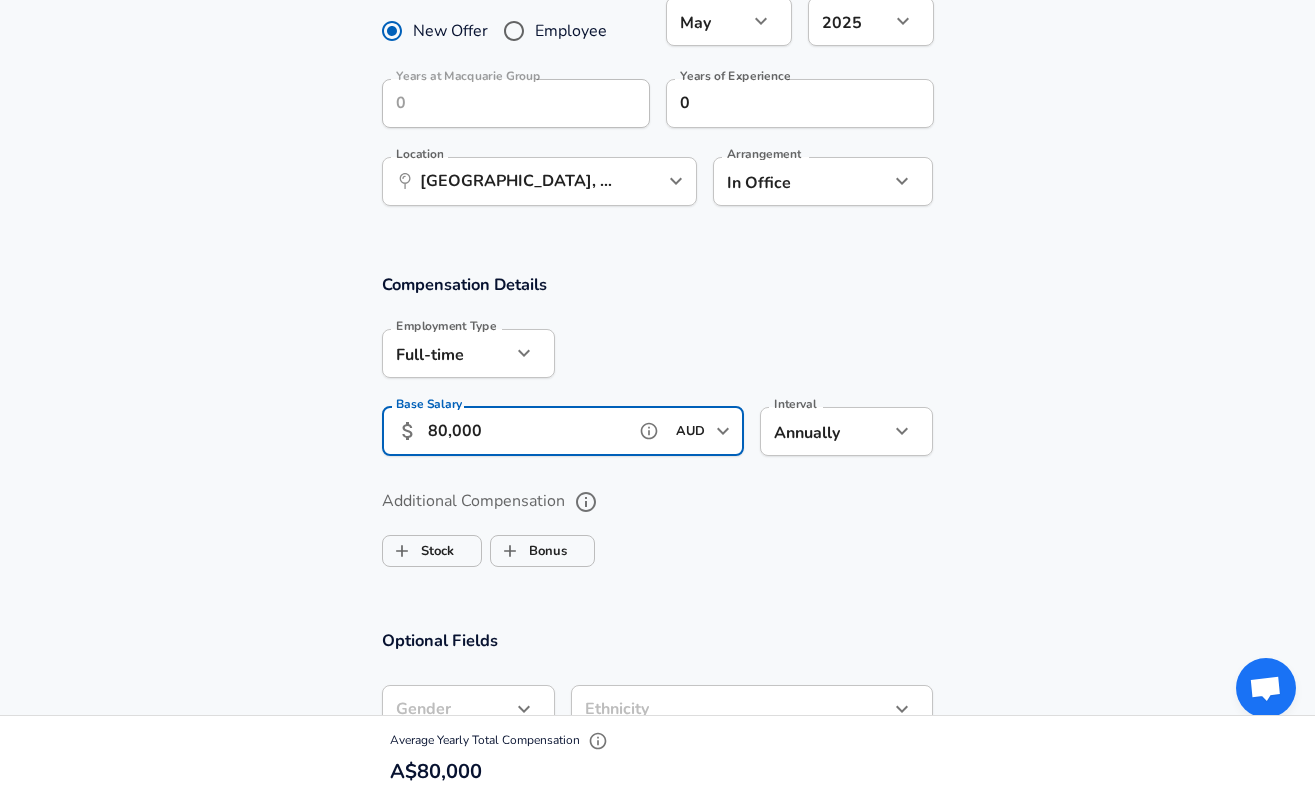 scroll, scrollTop: 896, scrollLeft: 0, axis: vertical 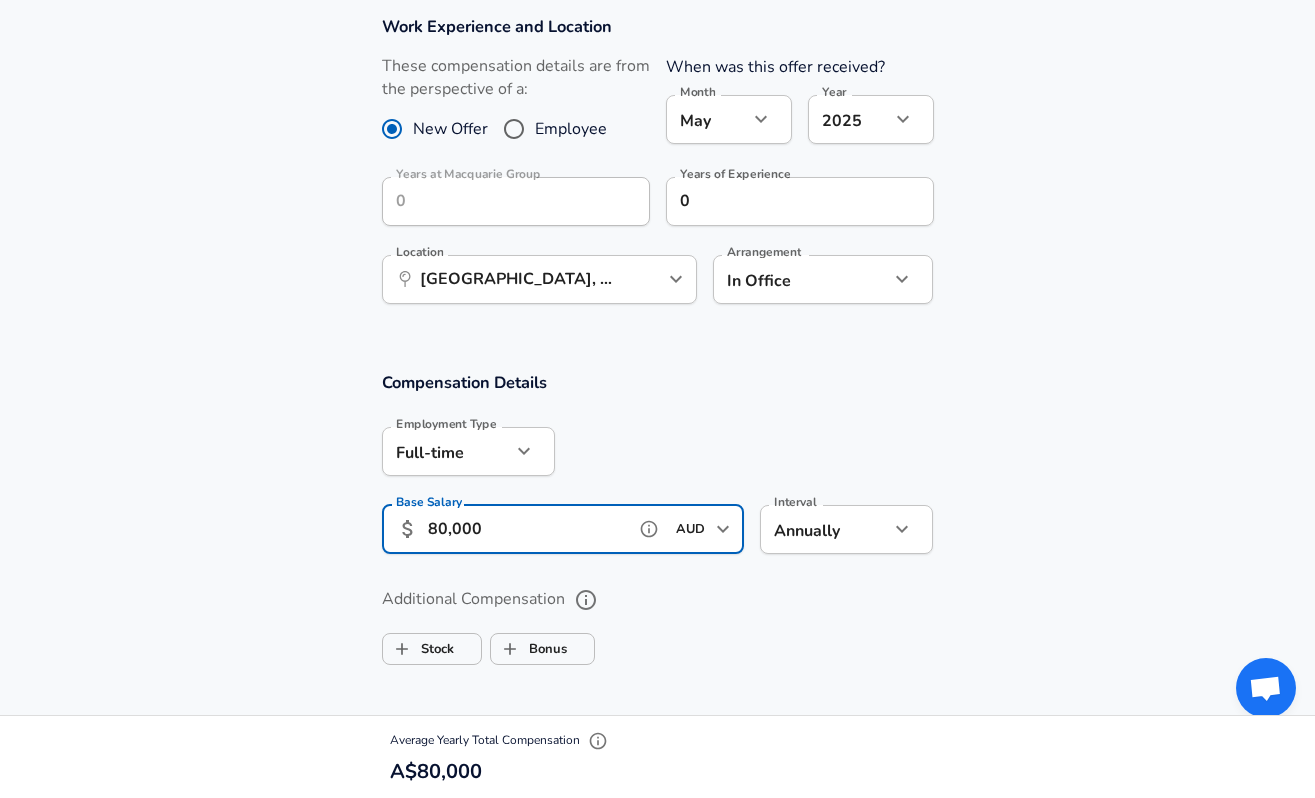 type on "80,000" 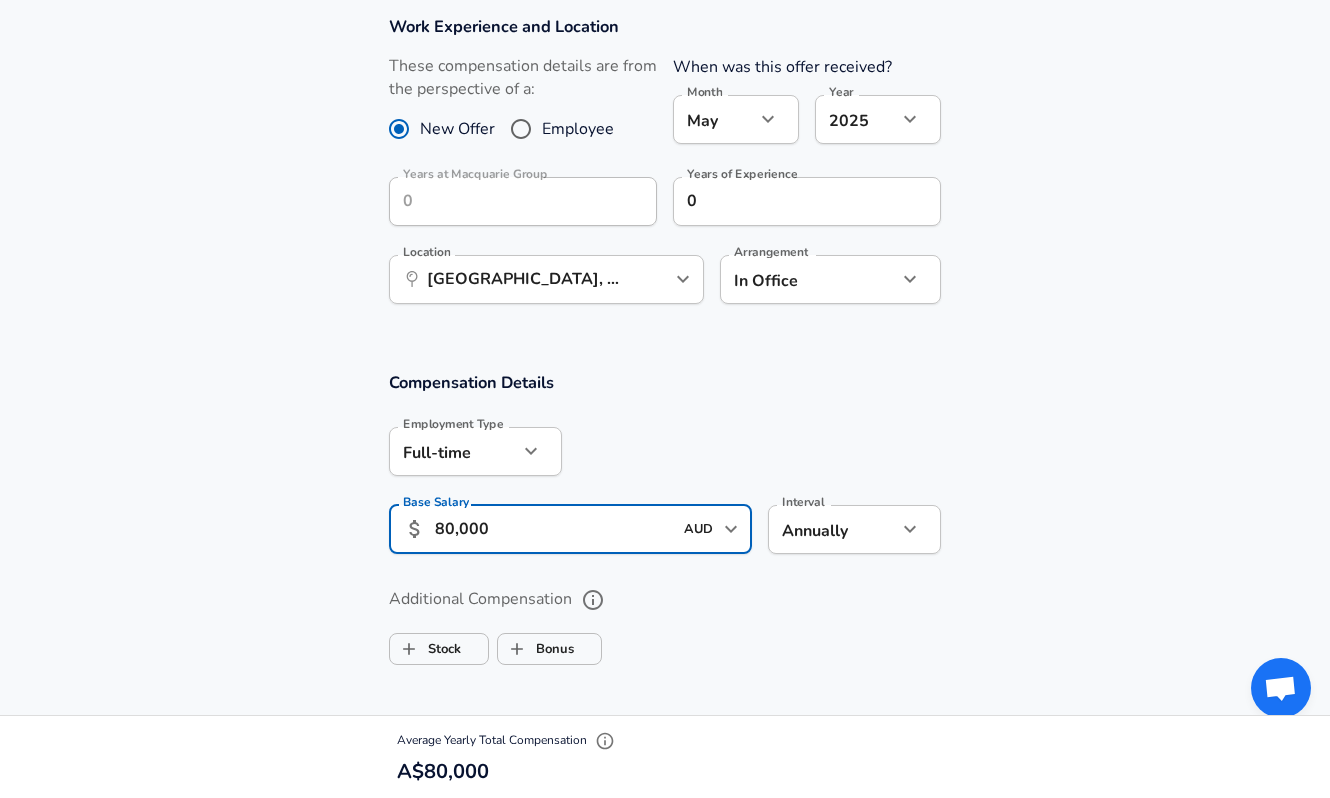 click on "Restart Add Your Salary Upload your offer letter   to verify your submission Enhance Privacy and Anonymity No Automatically hides specific fields until there are enough submissions to safely display the full details.   More Details Based on your submission and the data points that we have already collected, we will automatically hide and anonymize specific fields if there aren't enough data points to remain sufficiently anonymous. Company & Title Information   Enter the company you received your offer from Company Macquarie Group Company   Select the title that closest resembles your official title. This should be similar to the title that was present on your offer letter. Title Associate Title   Select a job family that best fits your role. If you can't find one, select 'Other' to enter a custom job family Job Family Venture Capitalist Job Family Specialization Specialization   Your level on the career ladder. e.g. L3 or Senior Product Manager or Principal Engineer or Distinguished Engineer Level Level Month" at bounding box center (665, -497) 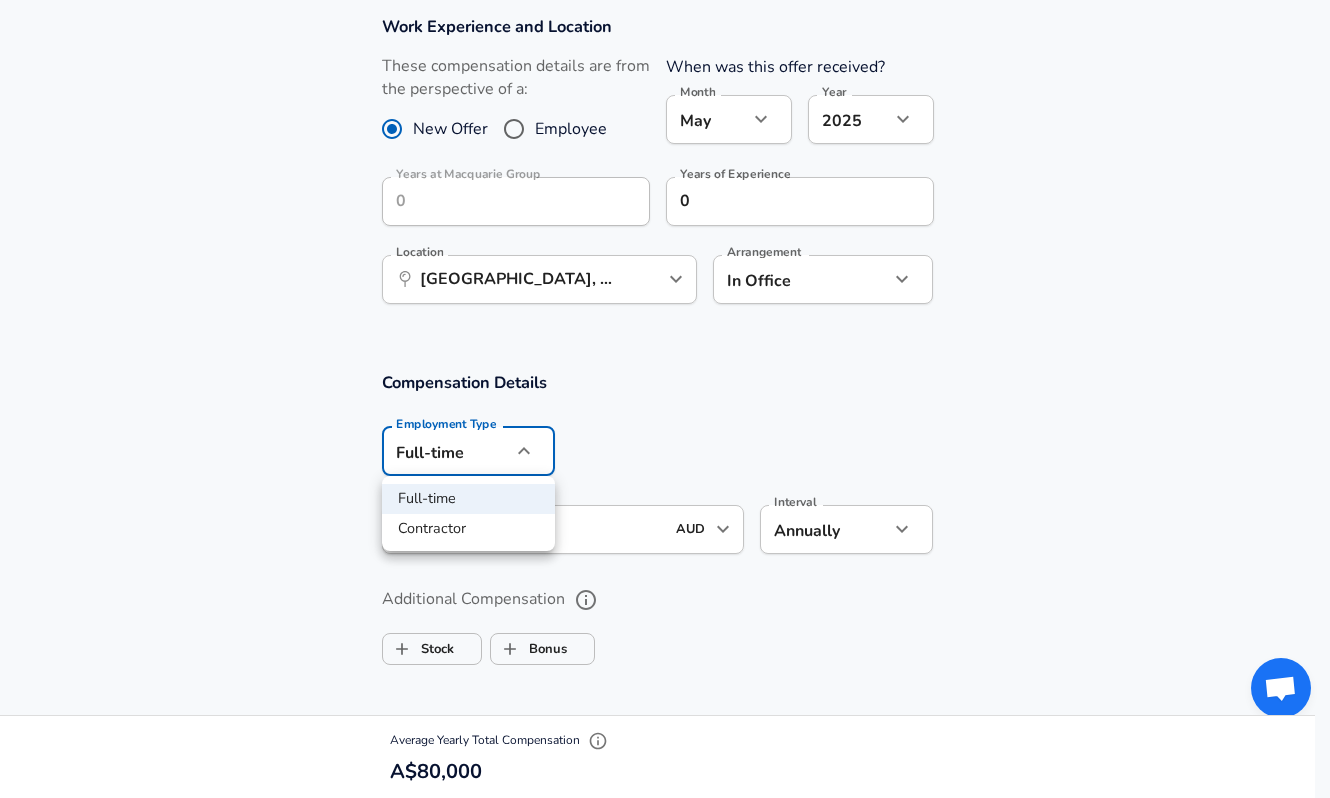 click at bounding box center (665, 399) 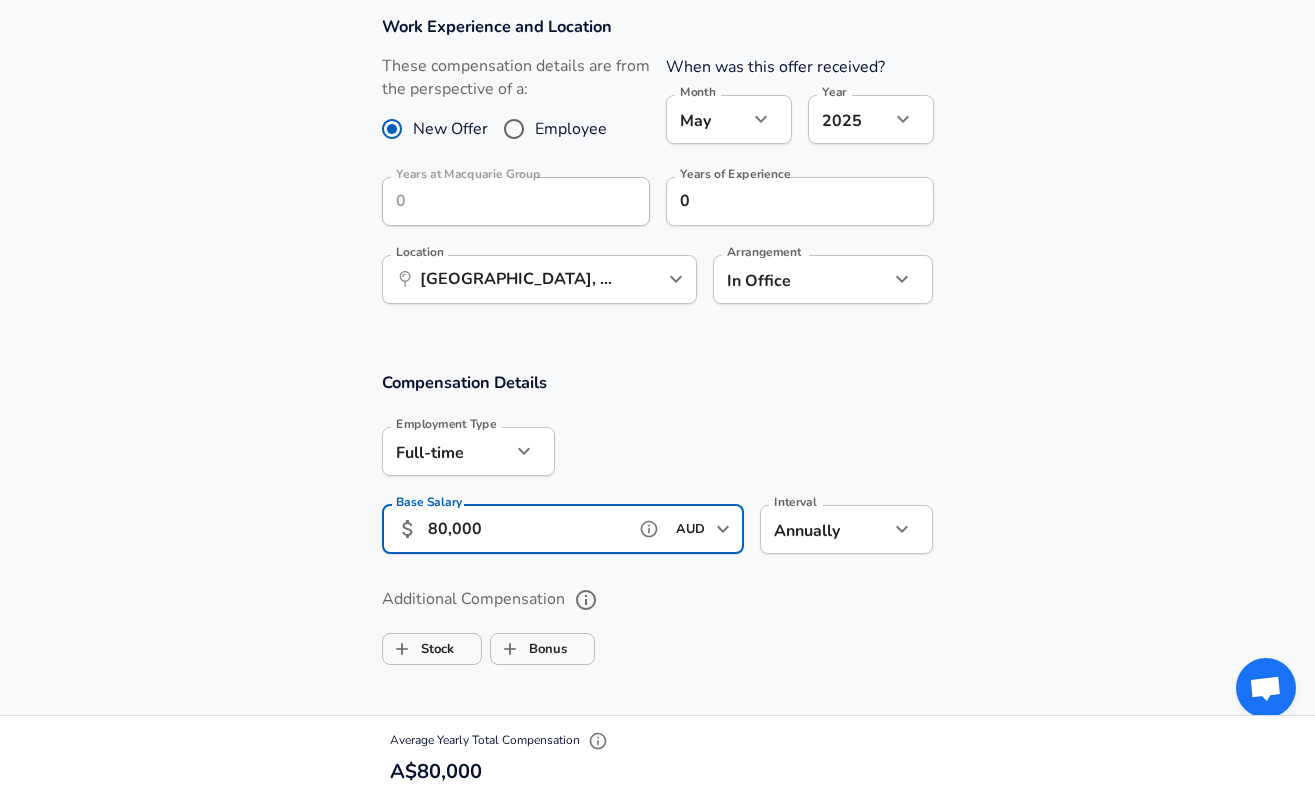 click on "80,000" at bounding box center (527, 529) 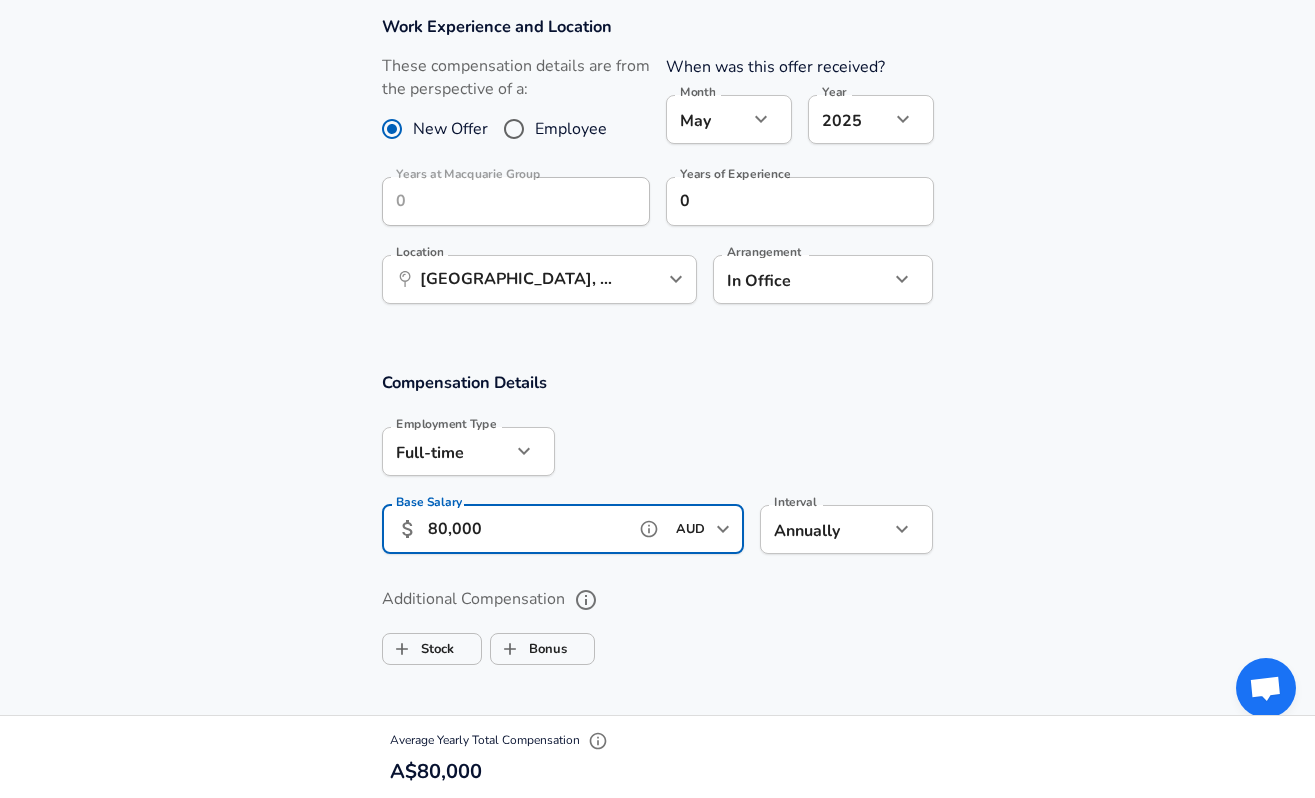 click 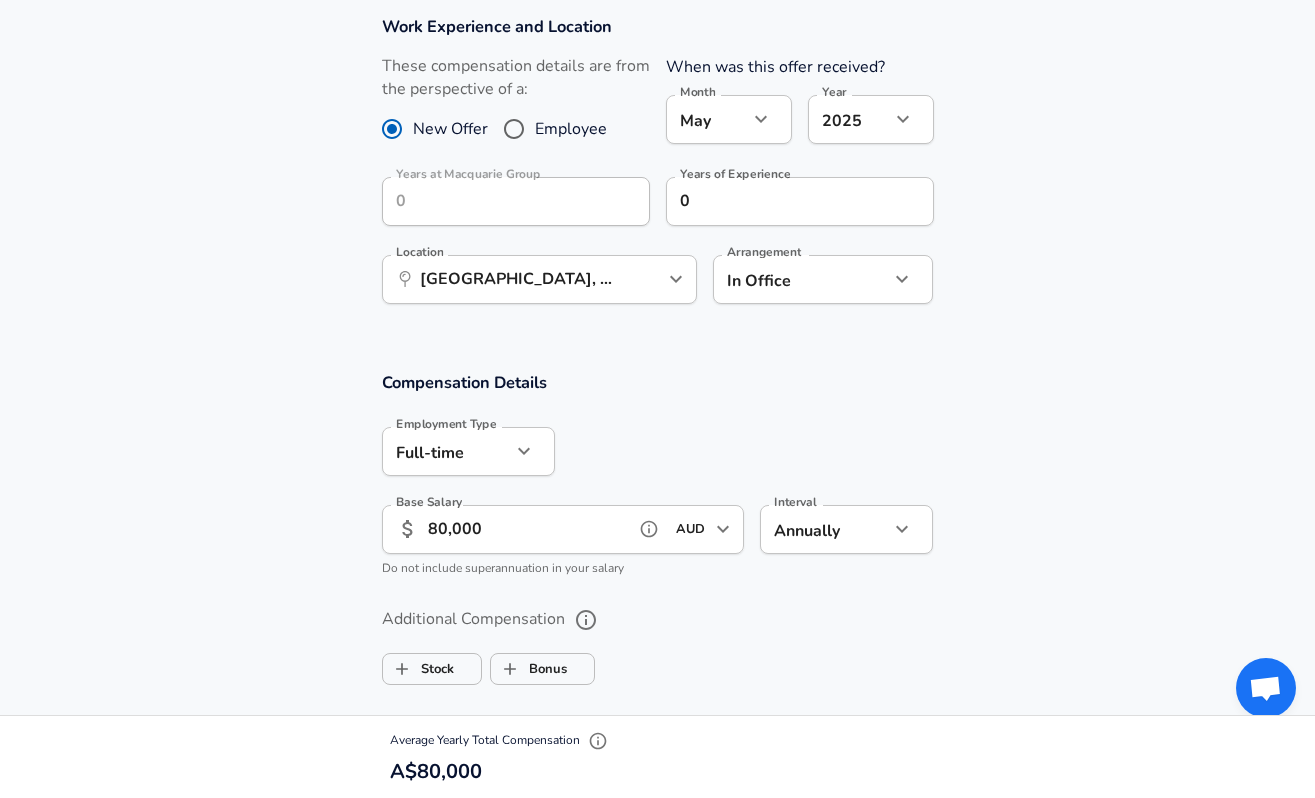 click 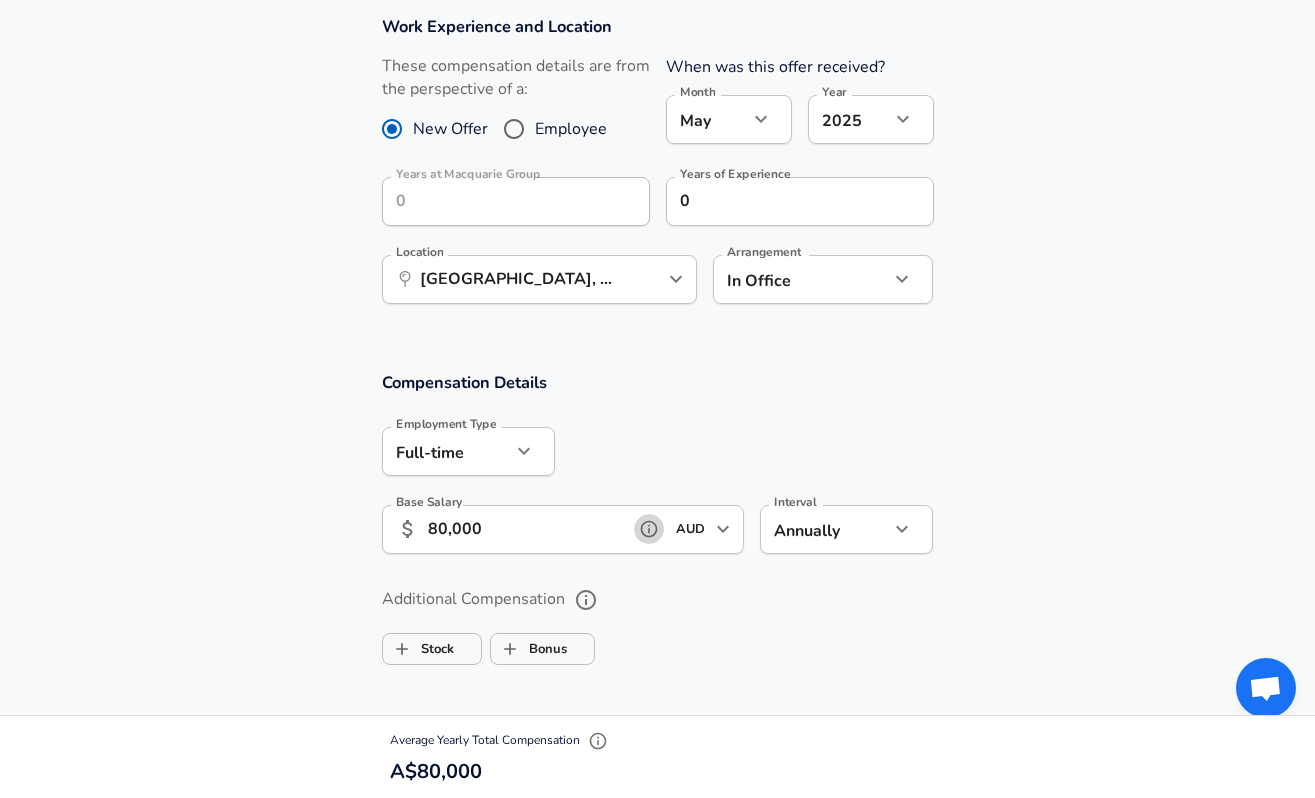 click 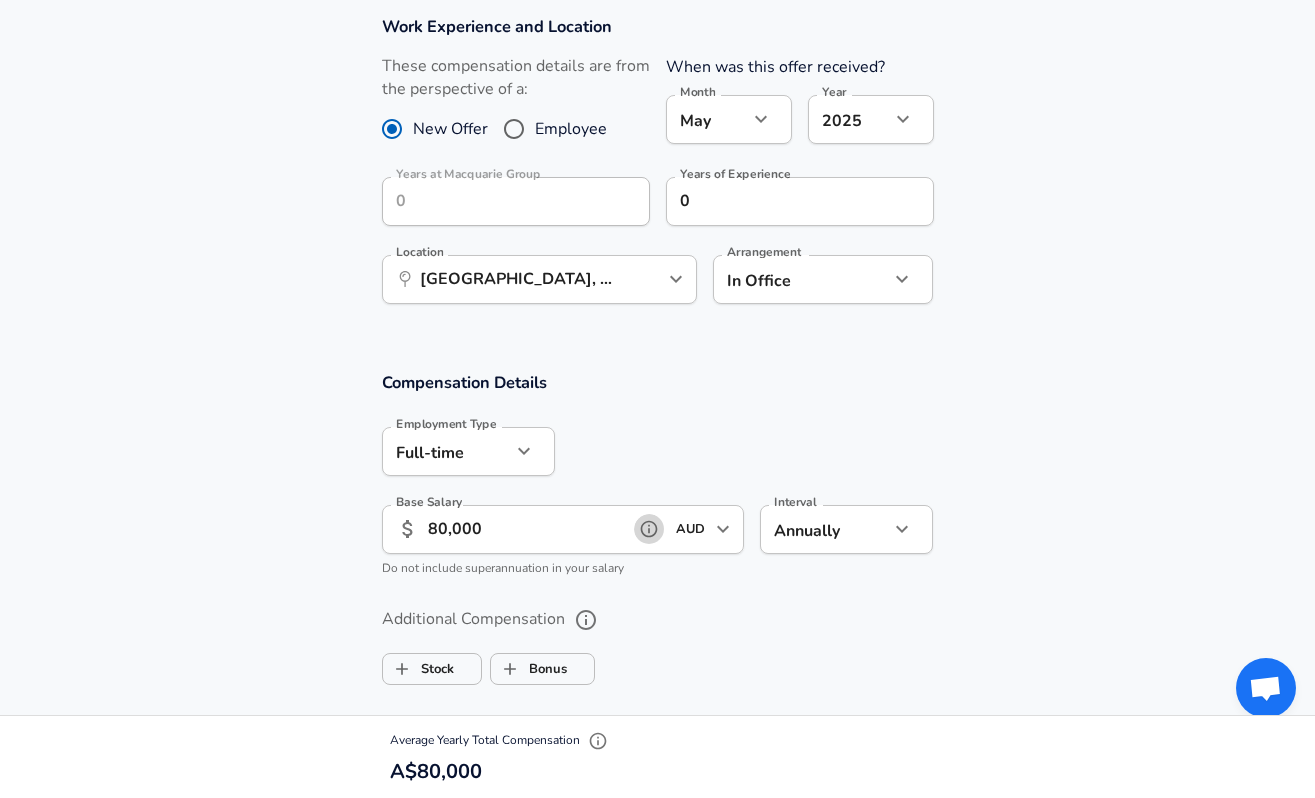 click 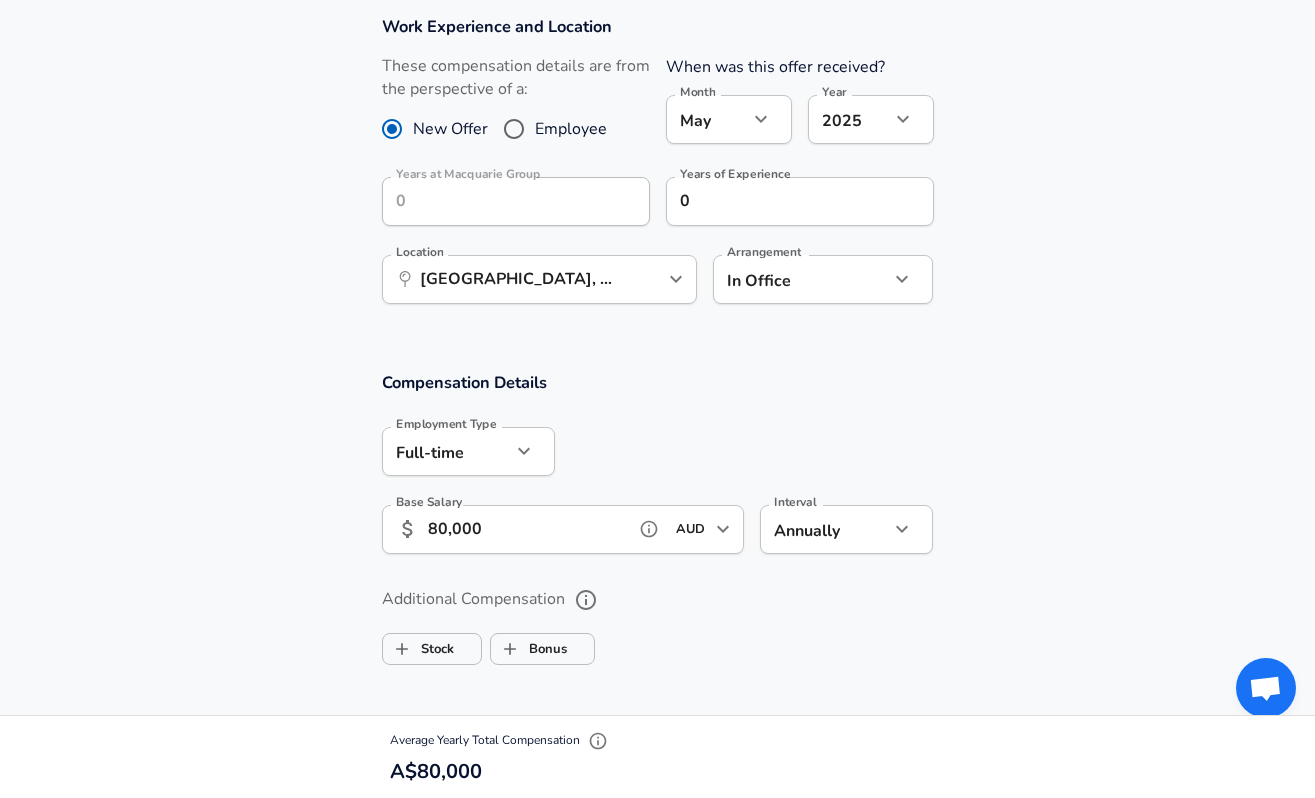 click 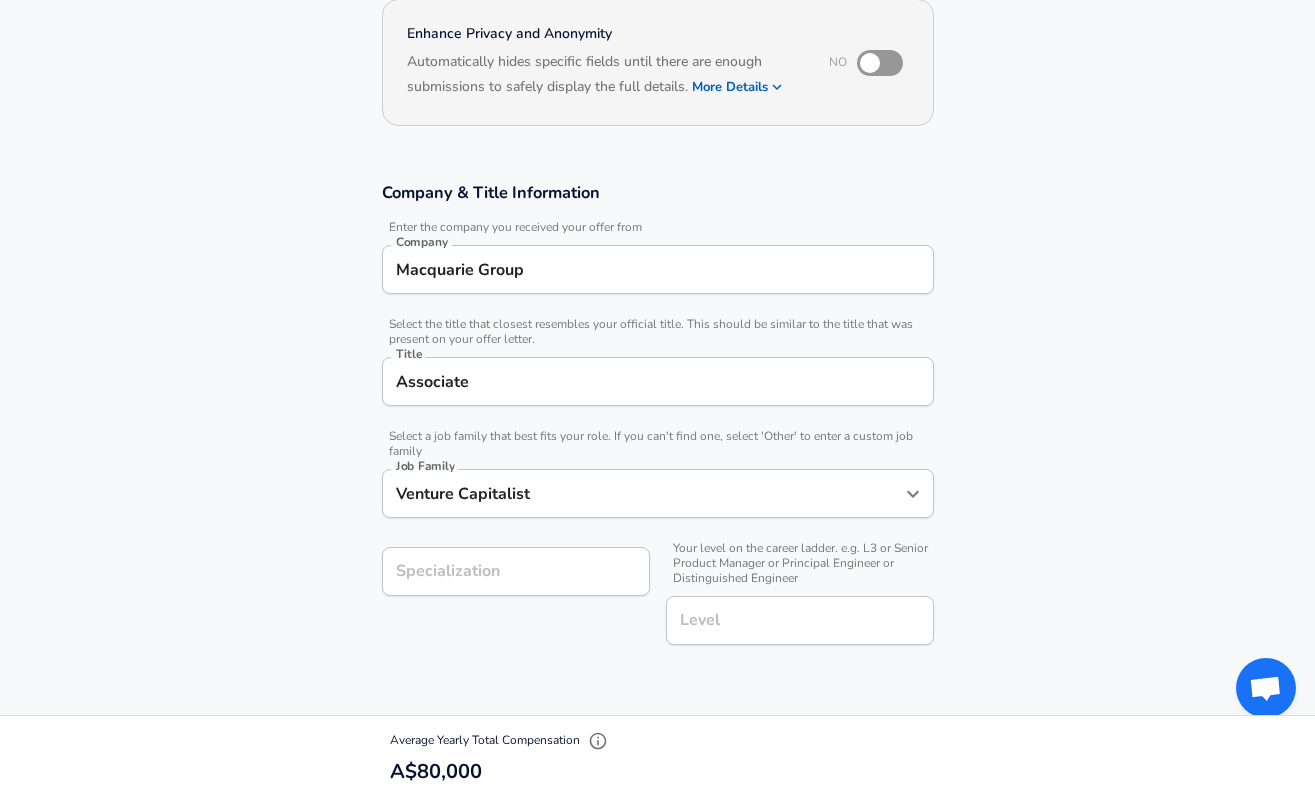 scroll, scrollTop: 0, scrollLeft: 0, axis: both 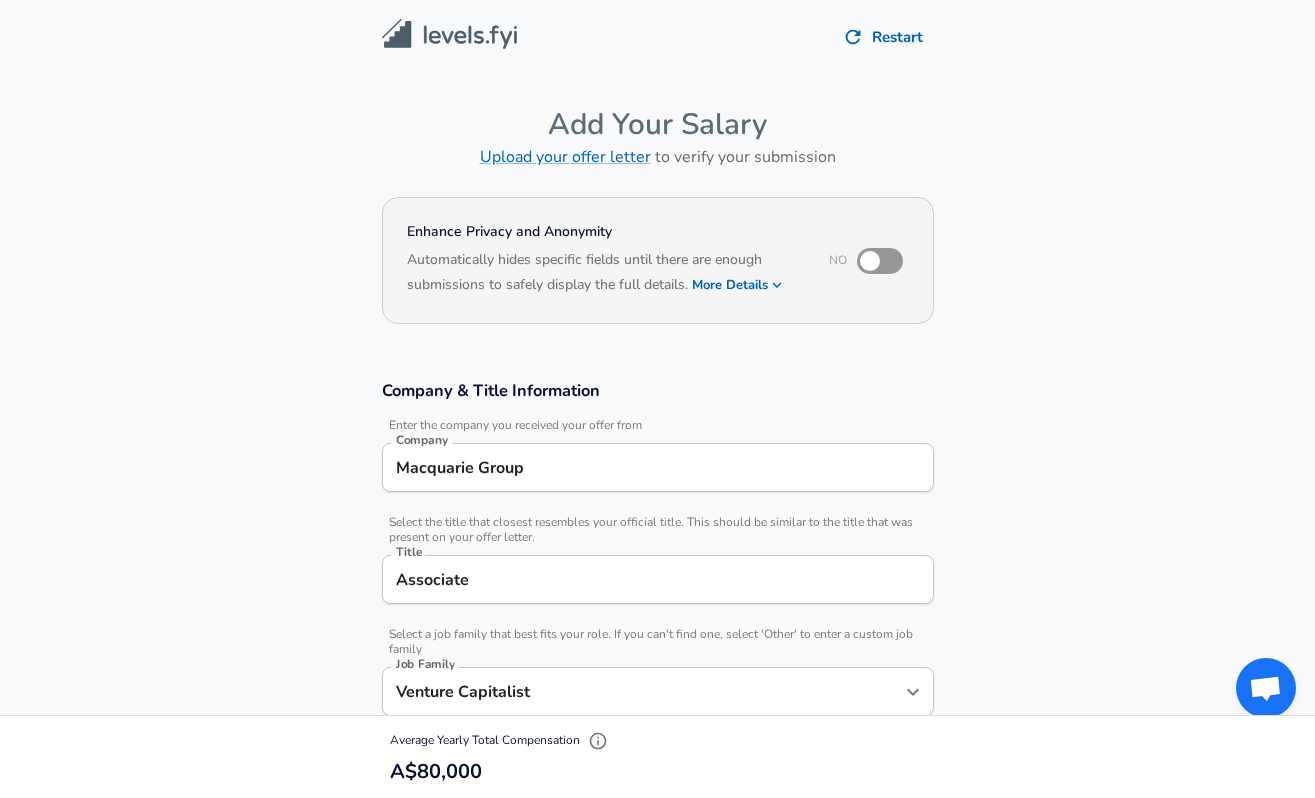 click at bounding box center (870, 261) 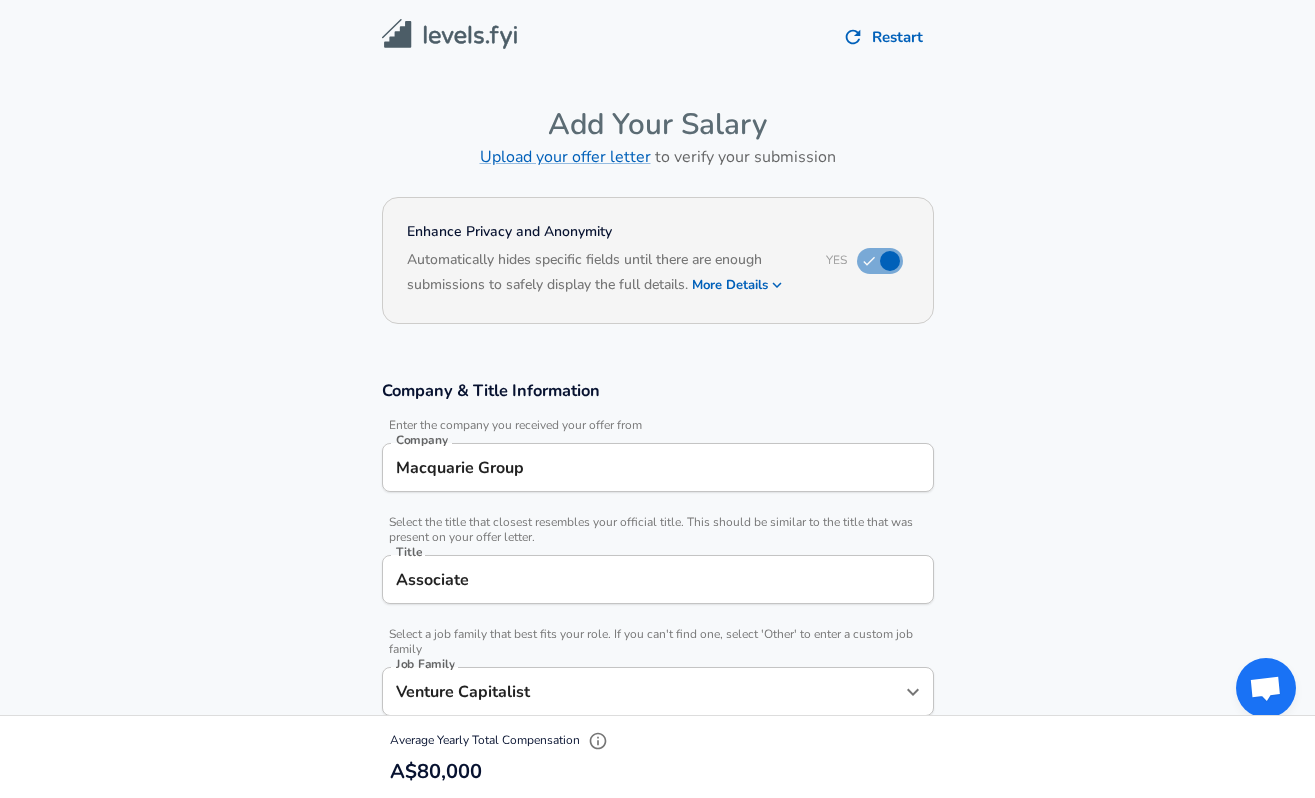 click on "More Details" at bounding box center [738, 285] 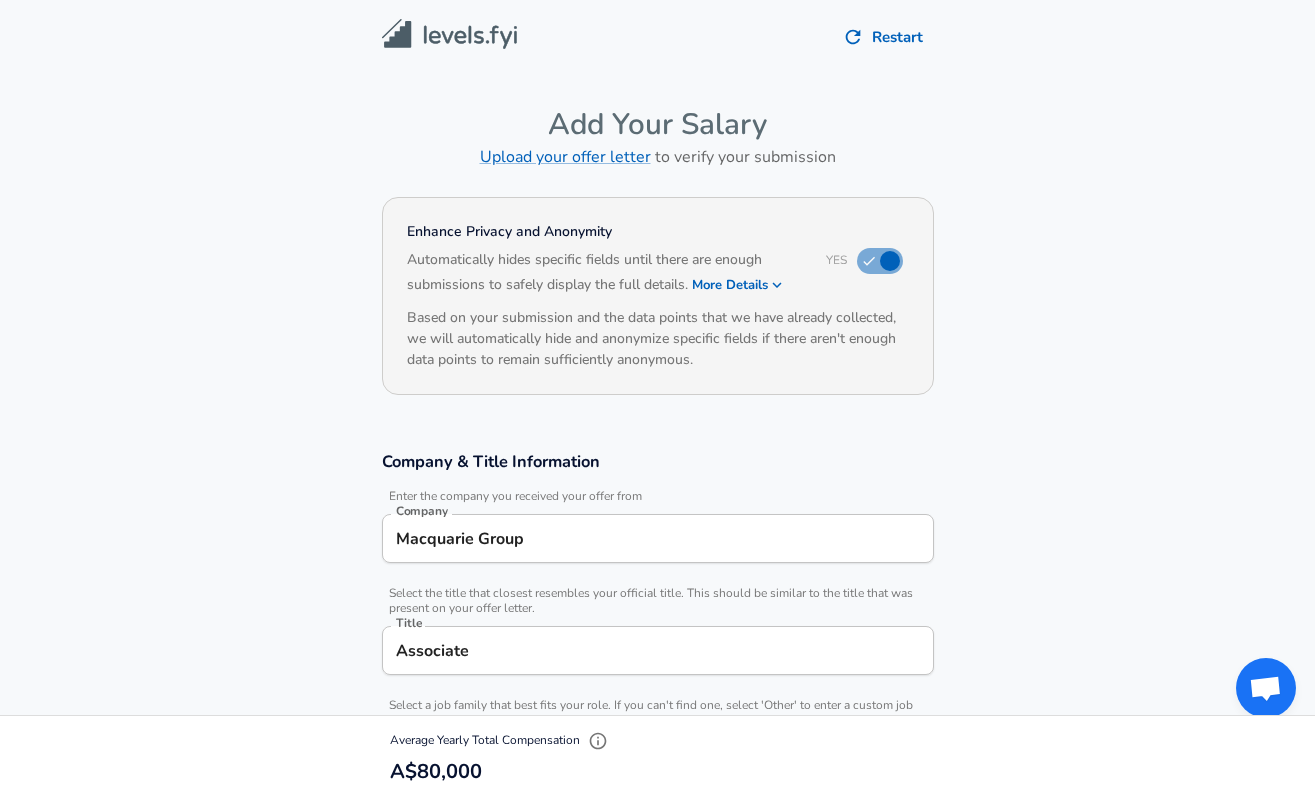 click on "More Details" at bounding box center [738, 285] 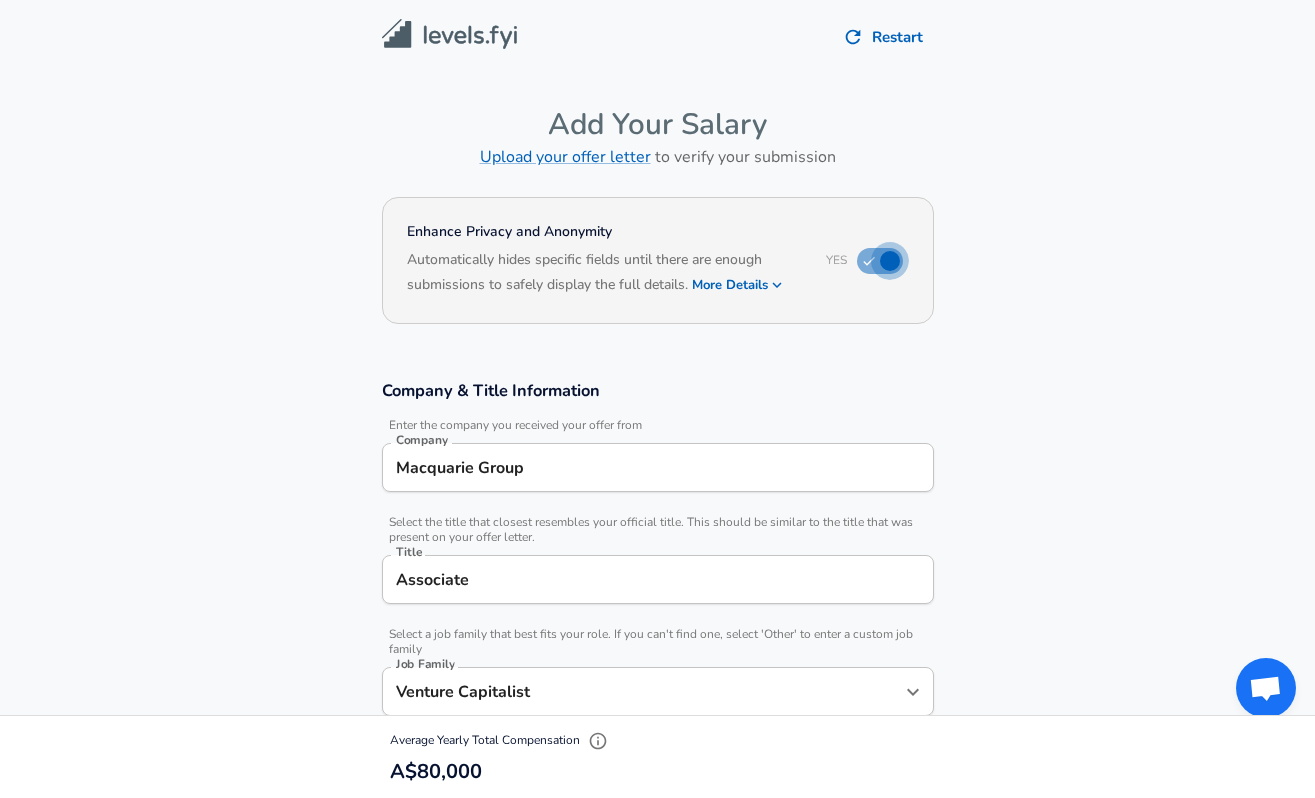click at bounding box center (890, 261) 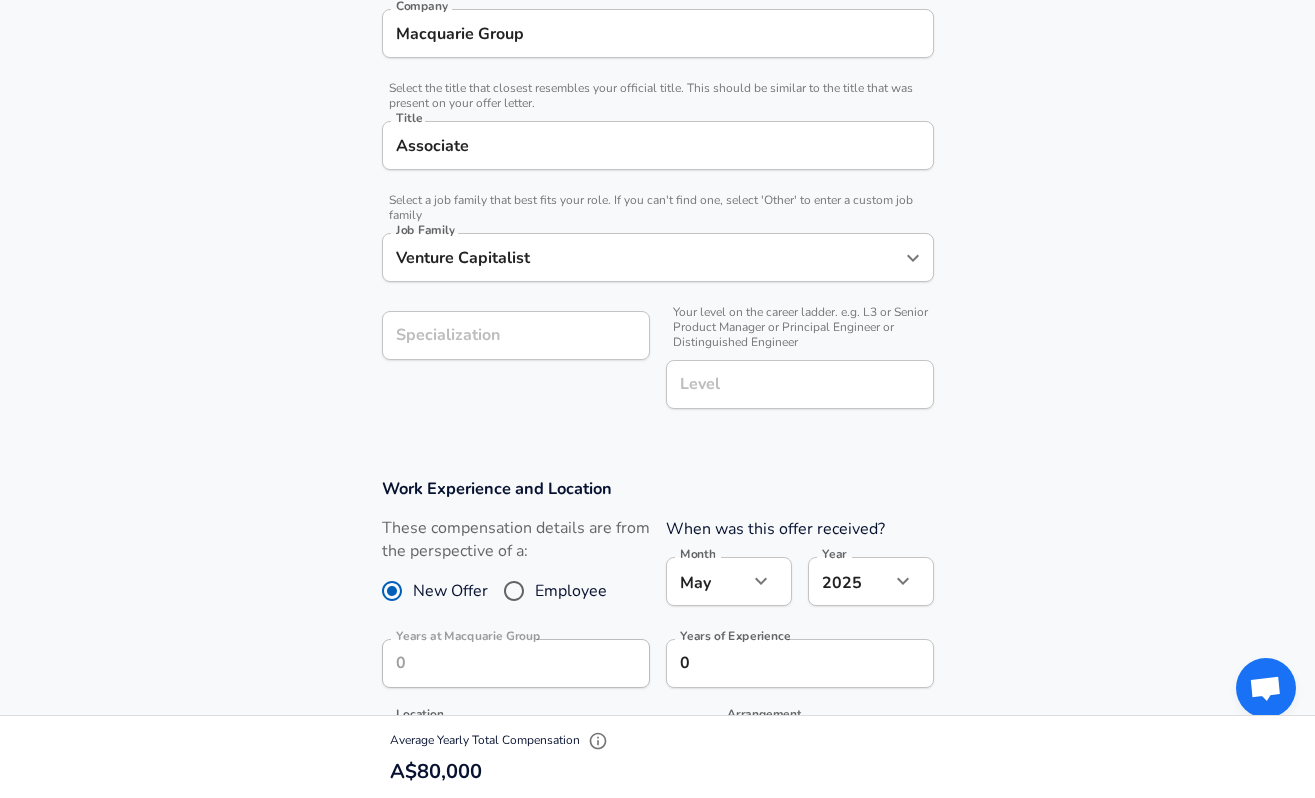 scroll, scrollTop: 466, scrollLeft: 0, axis: vertical 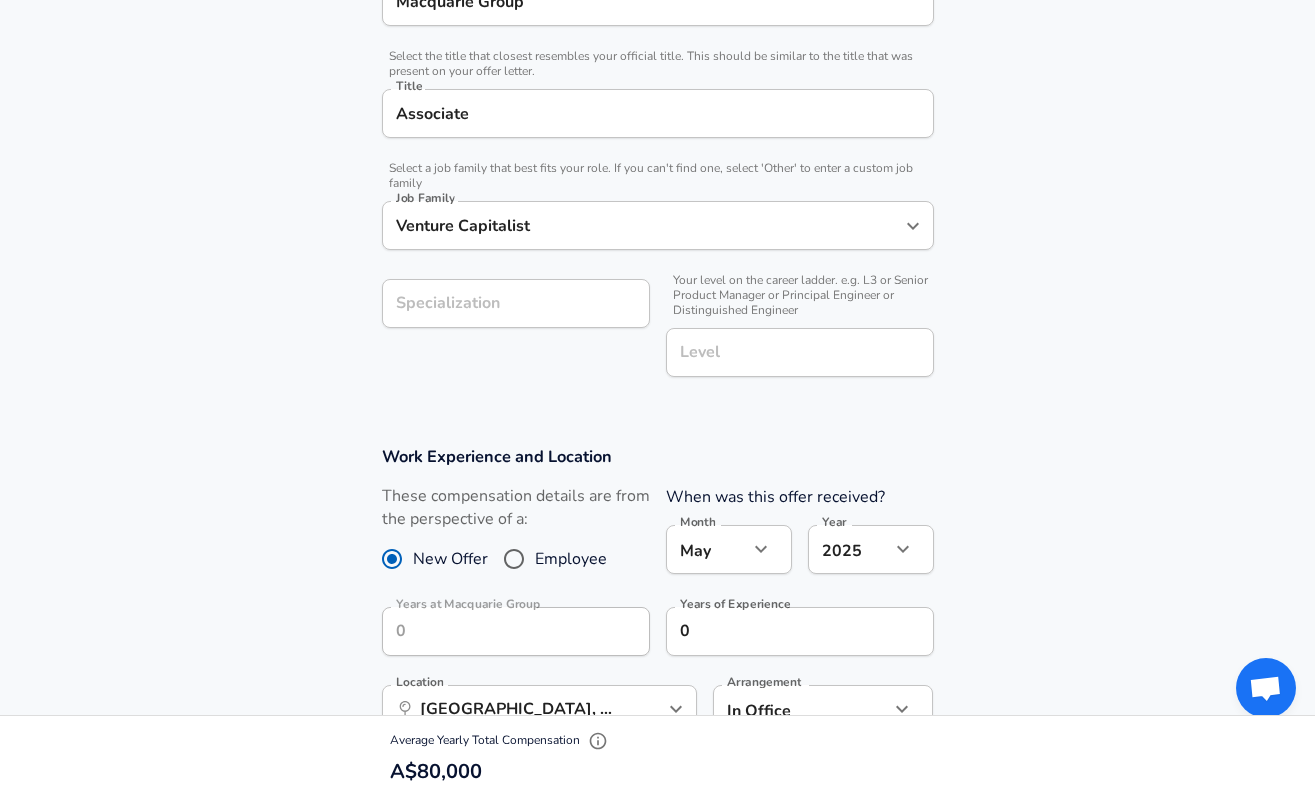 click on "Venture Capitalist" at bounding box center [643, 225] 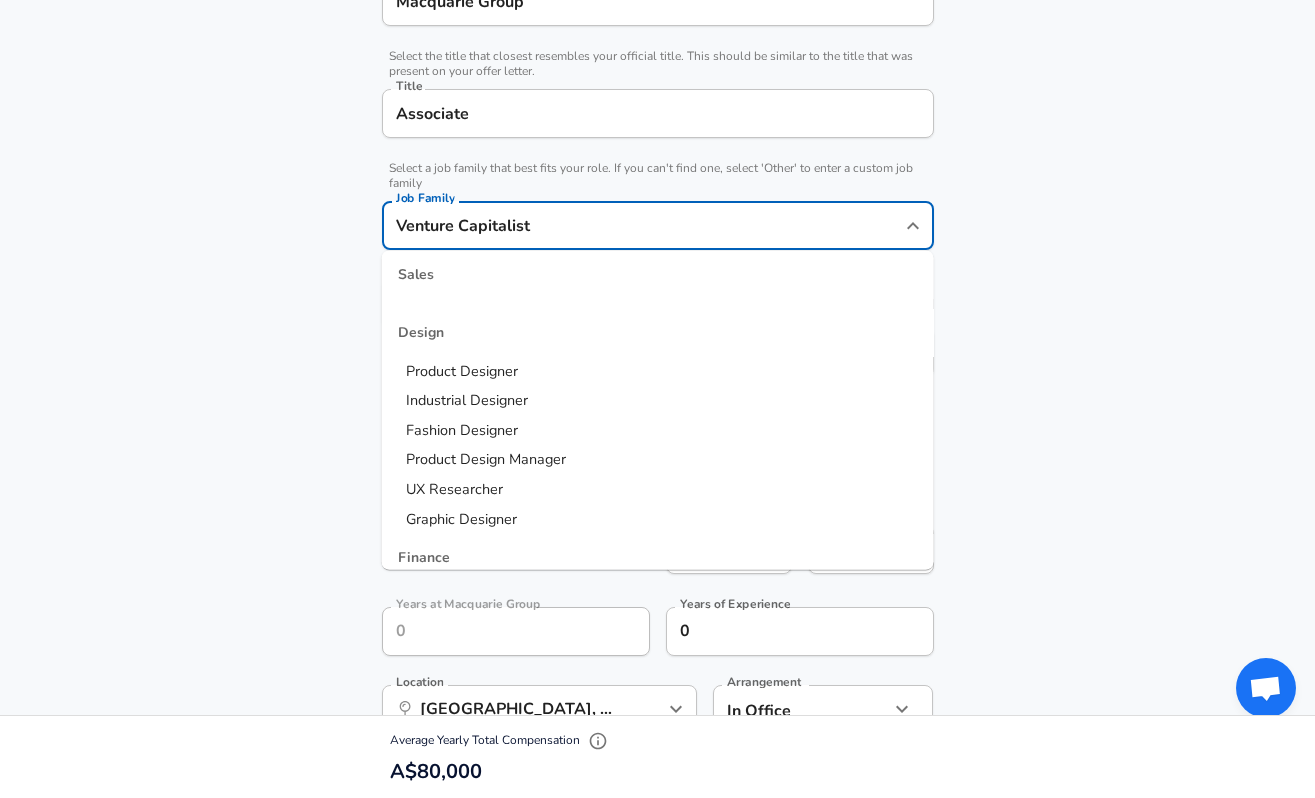 scroll, scrollTop: 1278, scrollLeft: 0, axis: vertical 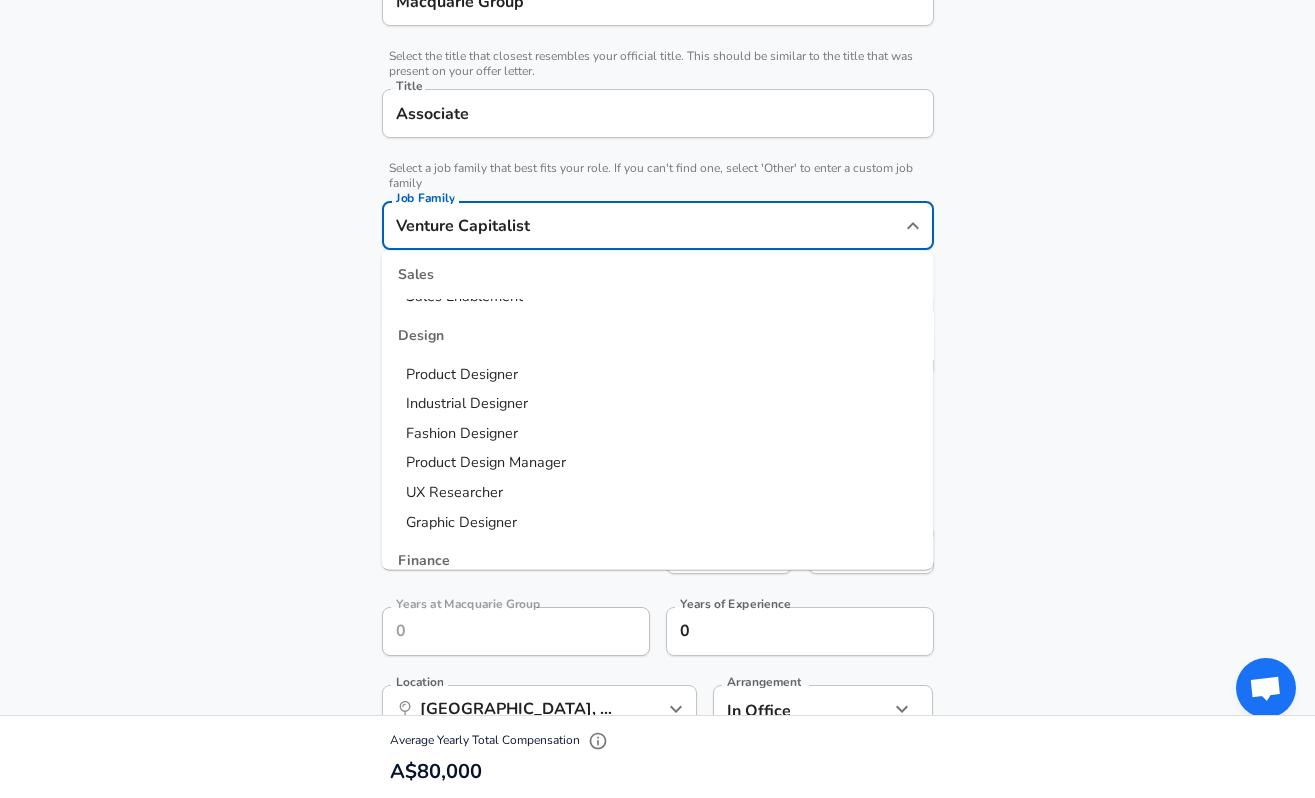 click on "Company & Title Information   Enter the company you received your offer from Company Macquarie Group Company   Select the title that closest resembles your official title. This should be similar to the title that was present on your offer letter. Title Associate Title   Select a job family that best fits your role. If you can't find one, select 'Other' to enter a custom job family Job Family Venture Capitalist Job Family Technology Software Engineer Product Manager Data Scientist Software Engineering Manager Technical Program Manager Solution Architect Program Manager Project Manager Data Science Manager Technical Writer Engineering Biomedical Engineer Civil Engineer Hardware Engineer Mechanical Engineer Geological Engineer Electrical Engineer Controls Engineer Chemical Engineer Aerospace Engineer Materials Engineer Optical Engineer MEP Engineer Prompt Engineer Business Management Consultant Business Development Sales Sales Legal Legal Sales Sales Engineer Legal Regulatory Affairs Sales Customer Success" at bounding box center [657, 156] 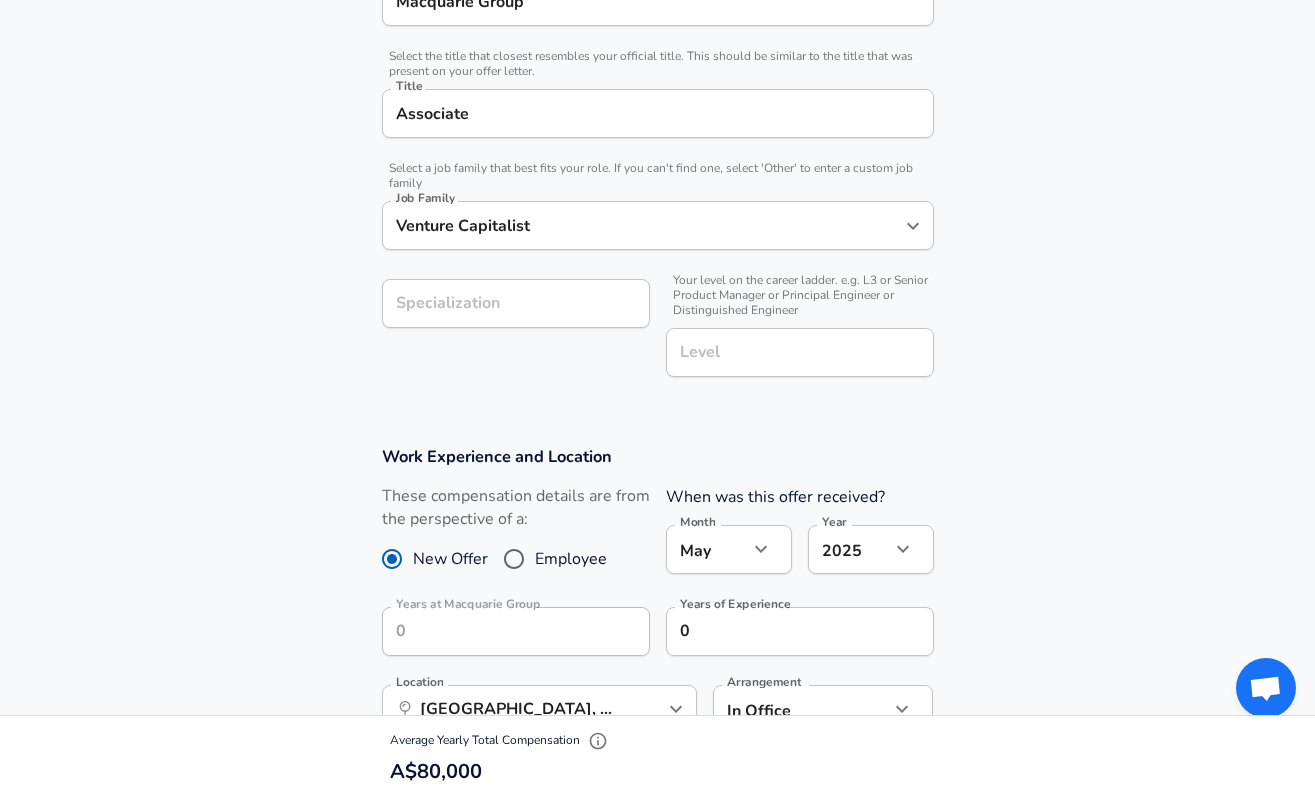 click on "Venture Capitalist" at bounding box center (643, 225) 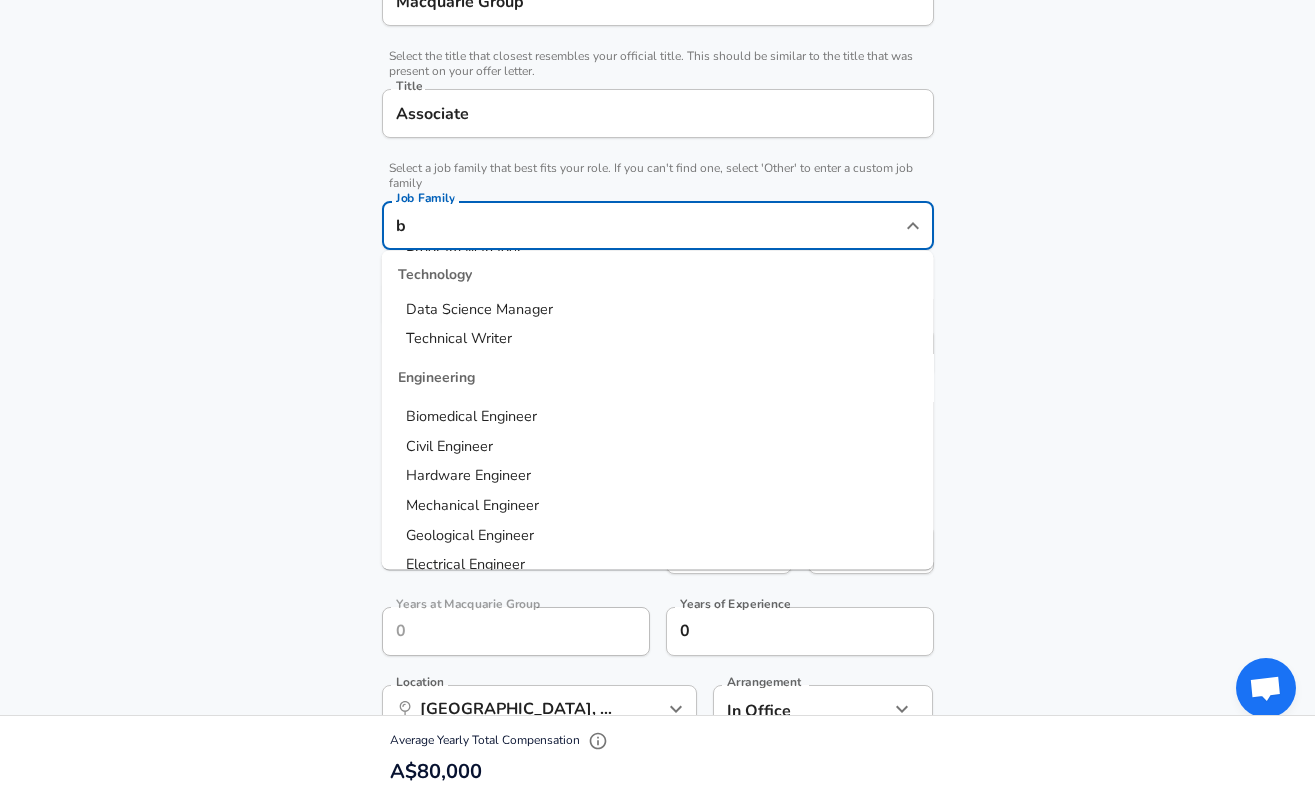 scroll, scrollTop: 0, scrollLeft: 0, axis: both 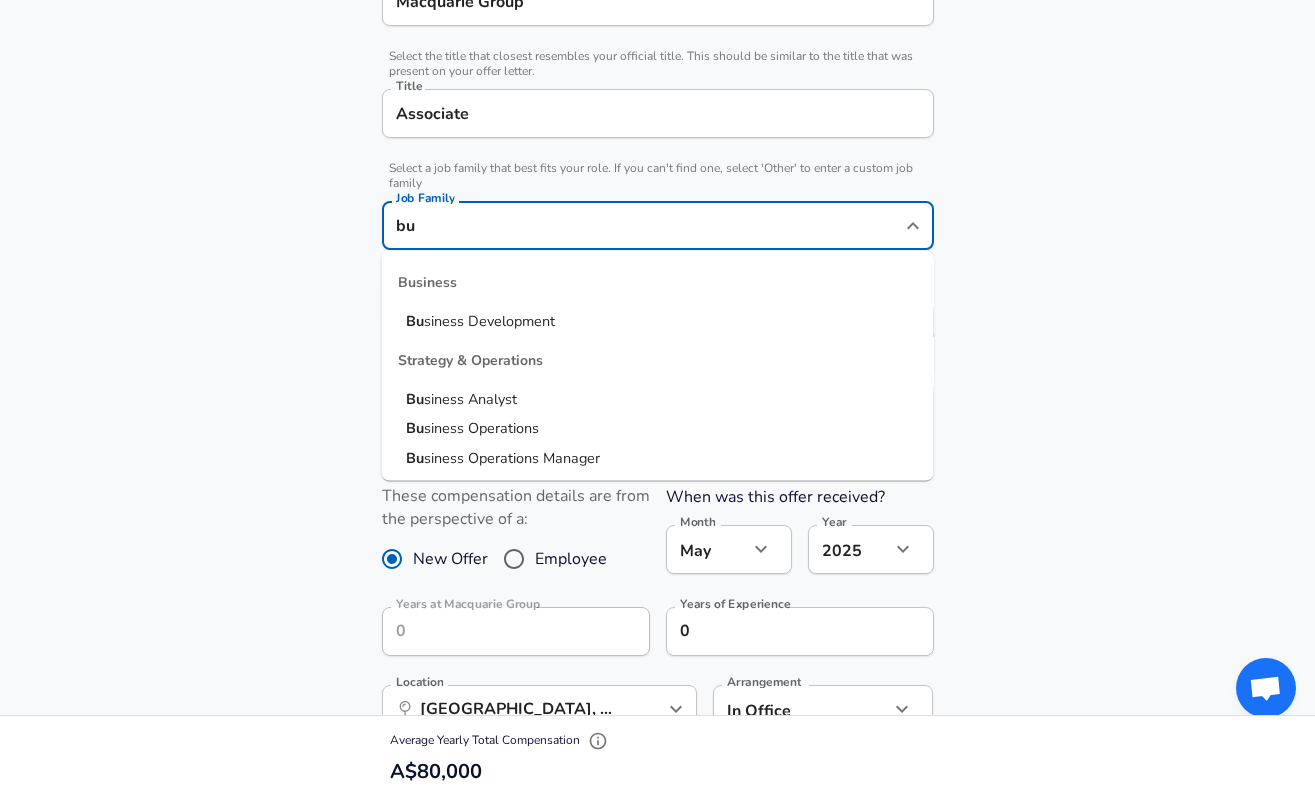 click on "Bu siness Analyst" at bounding box center [658, 399] 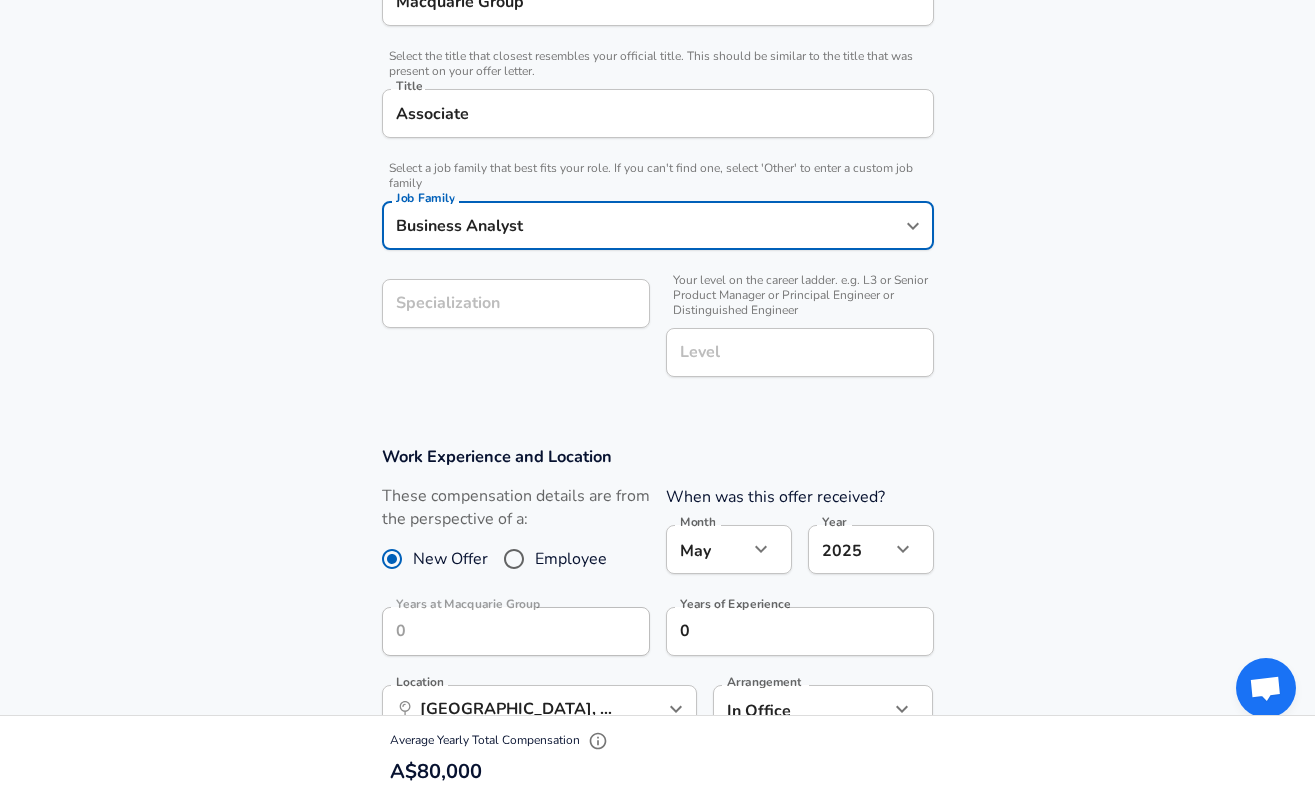 click on "Level Level" at bounding box center [800, 351] 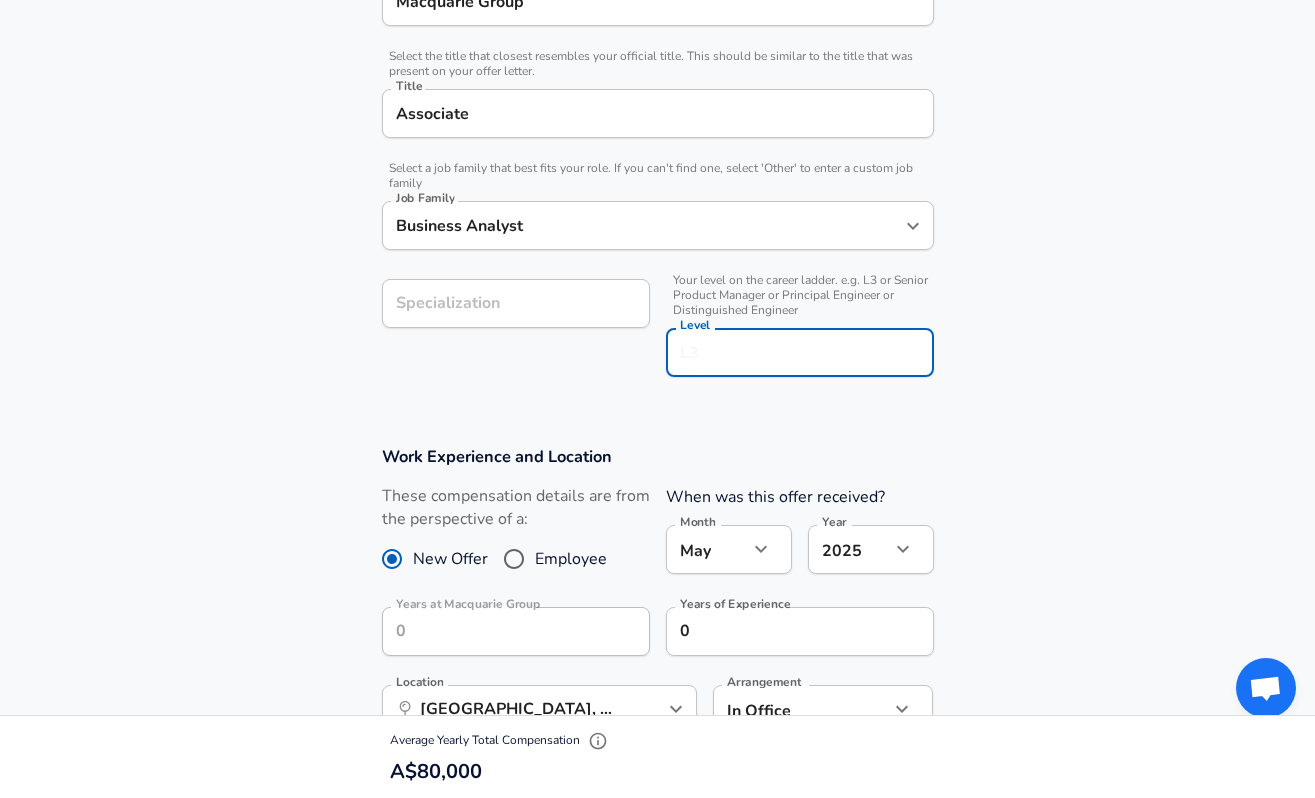 click on "Company & Title Information   Enter the company you received your offer from Company Macquarie Group Company   Select the title that closest resembles your official title. This should be similar to the title that was present on your offer letter. Title Associate Title   Select a job family that best fits your role. If you can't find one, select 'Other' to enter a custom job family Job Family Business Analyst Job Family Specialization Specialization   Your level on the career ladder. e.g. L3 or Senior Product Manager or Principal Engineer or Distinguished Engineer Level Level" at bounding box center [657, 156] 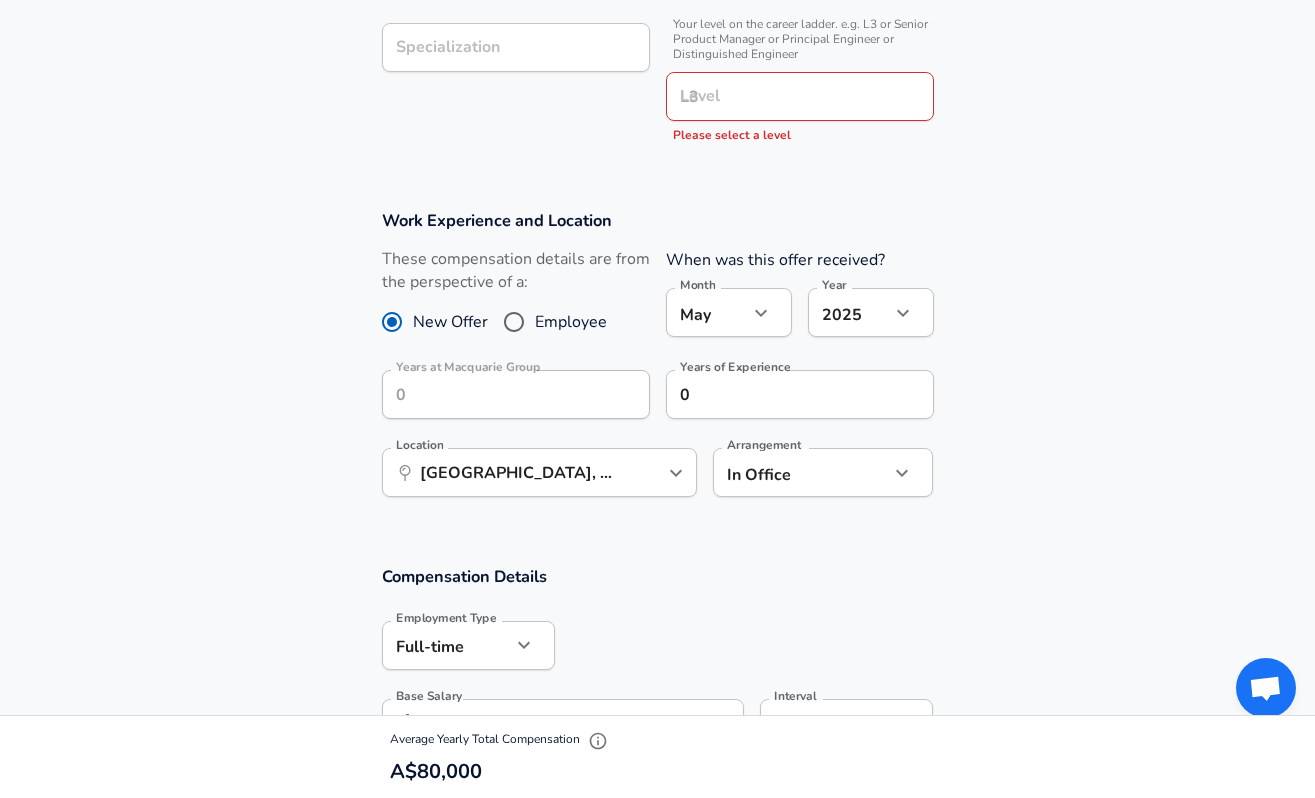 scroll, scrollTop: 723, scrollLeft: 0, axis: vertical 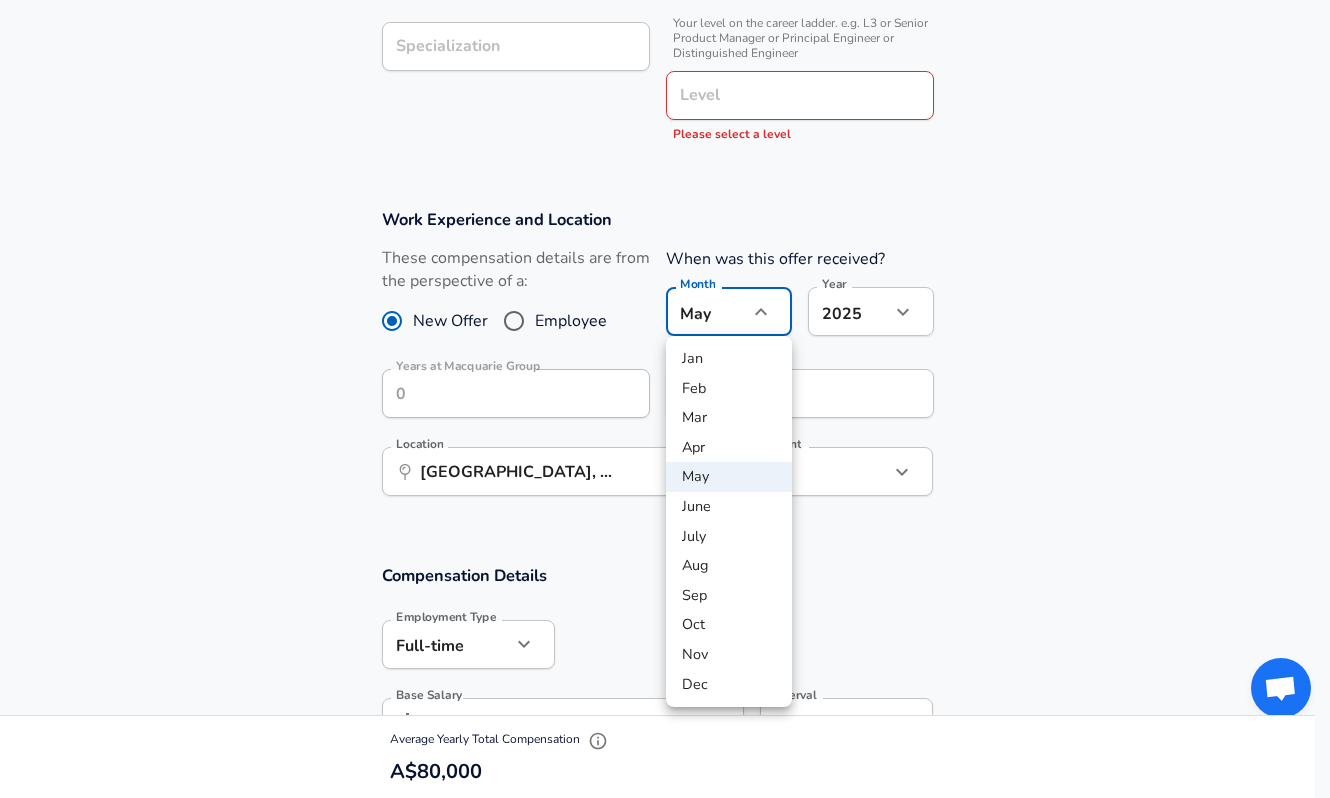 click on "Restart Add Your Salary Upload your offer letter   to verify your submission Enhance Privacy and Anonymity No Automatically hides specific fields until there are enough submissions to safely display the full details.   More Details Based on your submission and the data points that we have already collected, we will automatically hide and anonymize specific fields if there aren't enough data points to remain sufficiently anonymous. Company & Title Information   Enter the company you received your offer from Company Macquarie Group Company   Select the title that closest resembles your official title. This should be similar to the title that was present on your offer letter. Title Associate Title   Select a job family that best fits your role. If you can't find one, select 'Other' to enter a custom job family Job Family Business Analyst Job Family Specialization Specialization   Your level on the career ladder. e.g. L3 or Senior Product Manager or Principal Engineer or Distinguished Engineer Level Level Month 5" at bounding box center (665, -324) 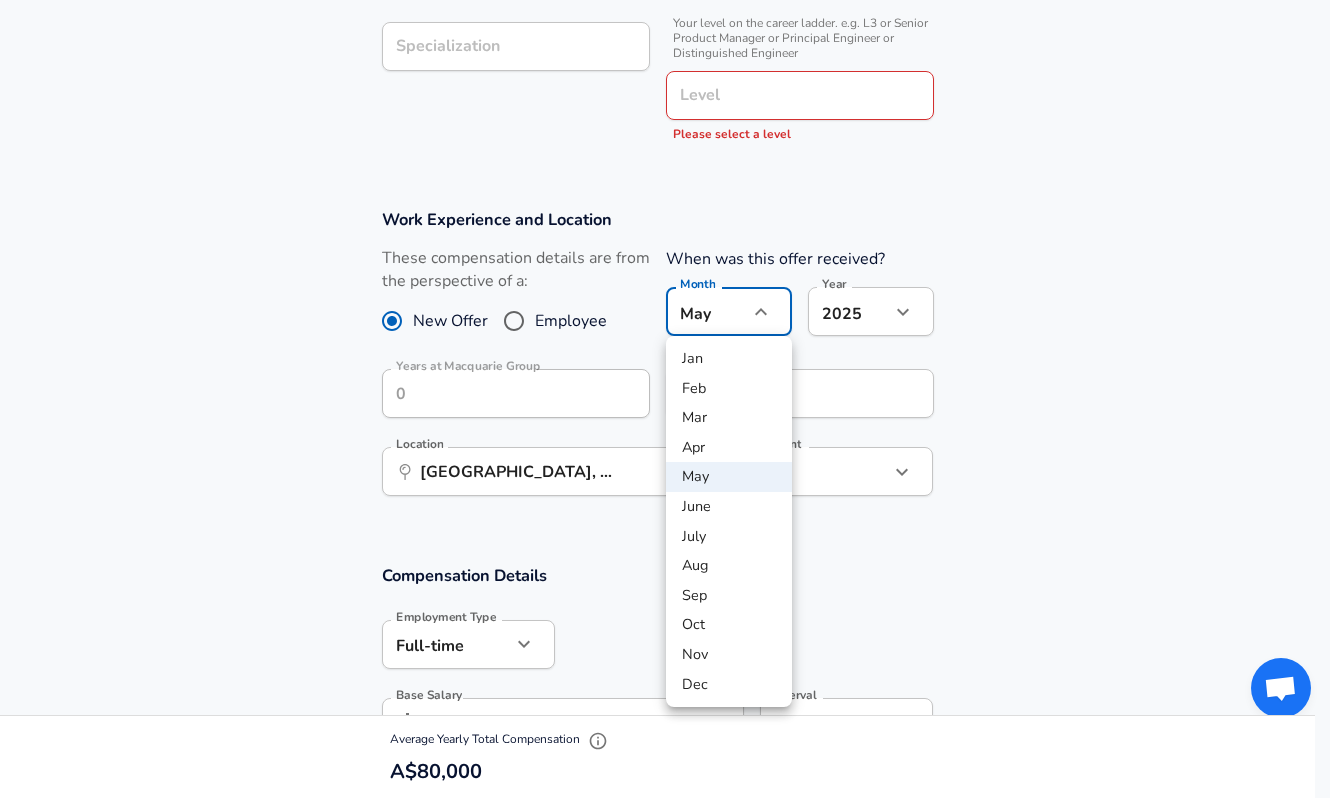 click at bounding box center [665, 399] 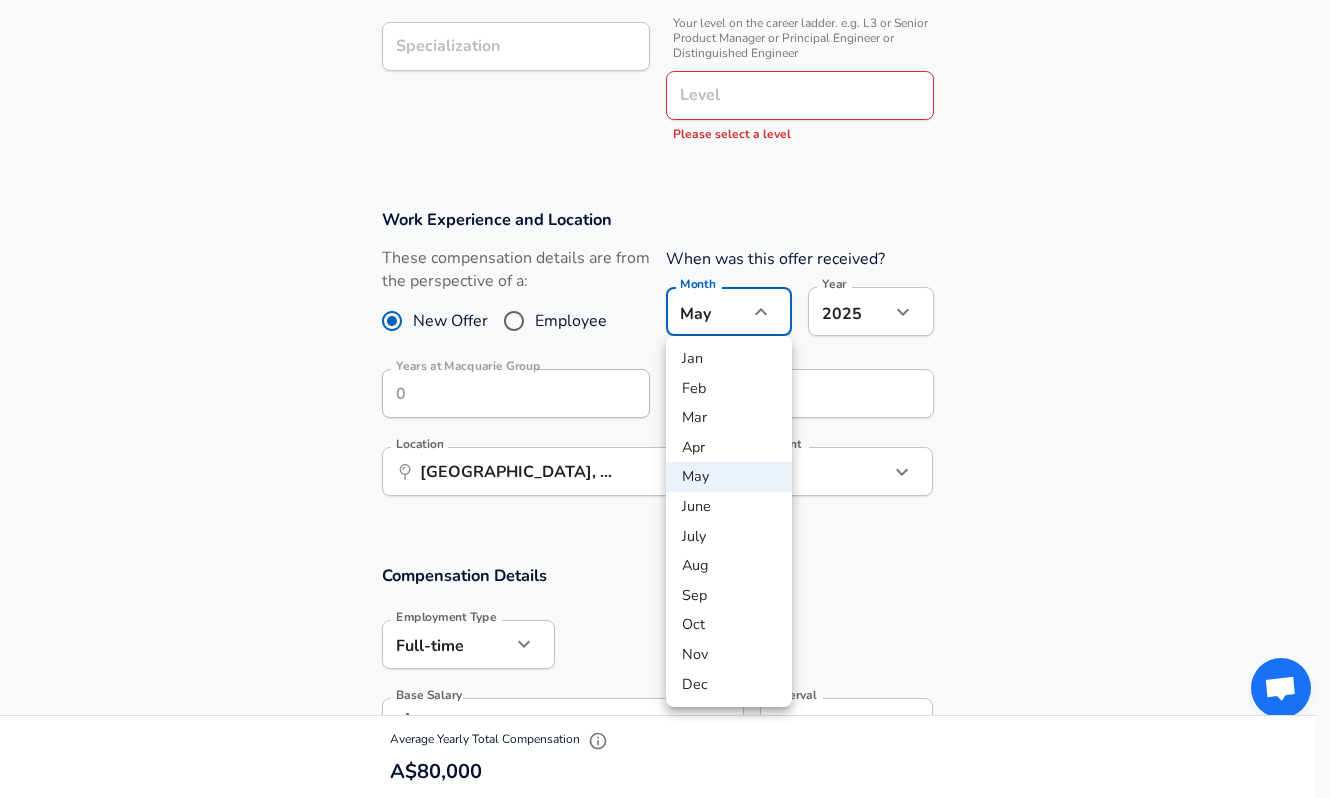 click on "Restart Add Your Salary Upload your offer letter   to verify your submission Enhance Privacy and Anonymity No Automatically hides specific fields until there are enough submissions to safely display the full details.   More Details Based on your submission and the data points that we have already collected, we will automatically hide and anonymize specific fields if there aren't enough data points to remain sufficiently anonymous. Company & Title Information   Enter the company you received your offer from Company Macquarie Group Company   Select the title that closest resembles your official title. This should be similar to the title that was present on your offer letter. Title Associate Title   Select a job family that best fits your role. If you can't find one, select 'Other' to enter a custom job family Job Family Business Analyst Job Family Specialization Specialization   Your level on the career ladder. e.g. L3 or Senior Product Manager or Principal Engineer or Distinguished Engineer Level Level Month 5" at bounding box center (665, -324) 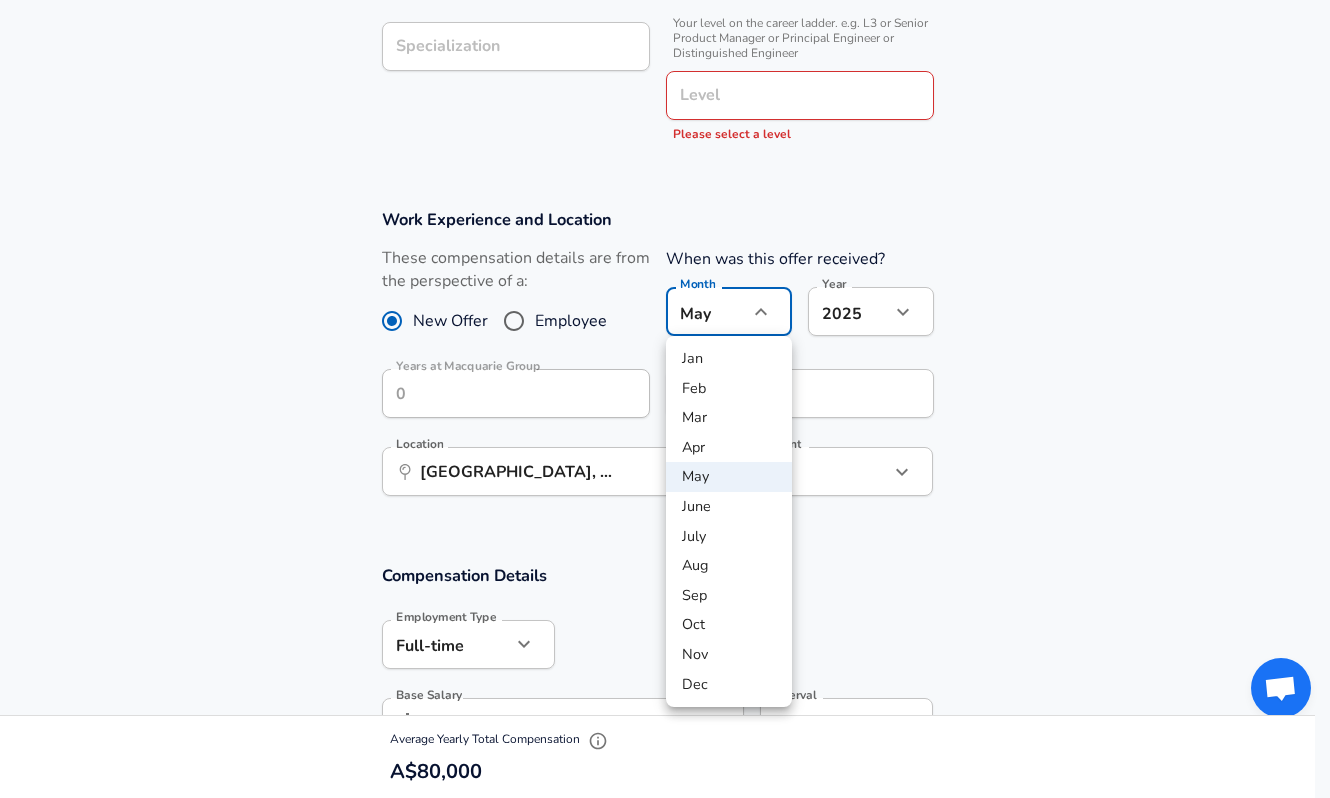 click at bounding box center [665, 399] 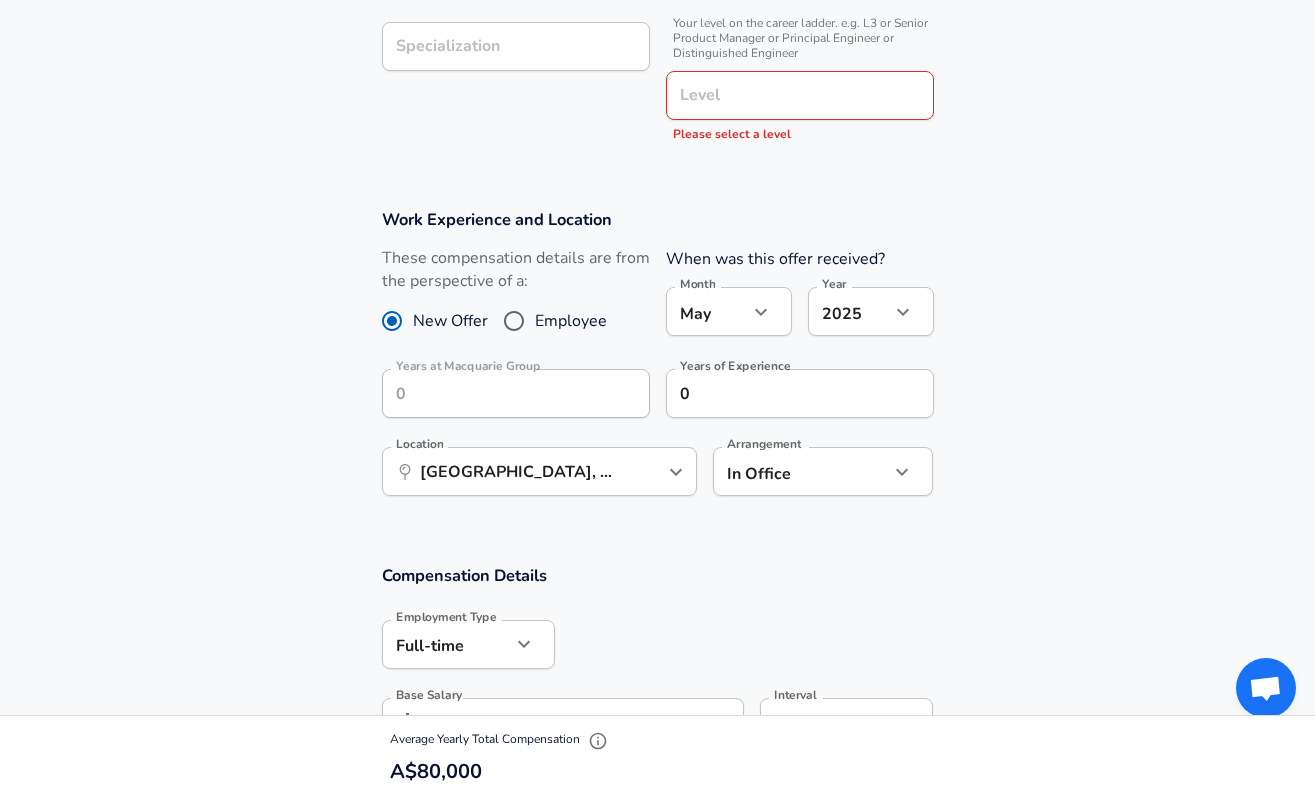 click on "Restart Add Your Salary Upload your offer letter   to verify your submission Enhance Privacy and Anonymity No Automatically hides specific fields until there are enough submissions to safely display the full details.   More Details Based on your submission and the data points that we have already collected, we will automatically hide and anonymize specific fields if there aren't enough data points to remain sufficiently anonymous. Company & Title Information   Enter the company you received your offer from Company Macquarie Group Company   Select the title that closest resembles your official title. This should be similar to the title that was present on your offer letter. Title Associate Title   Select a job family that best fits your role. If you can't find one, select 'Other' to enter a custom job family Job Family Business Analyst Job Family Specialization Specialization   Your level on the career ladder. e.g. L3 or Senior Product Manager or Principal Engineer or Distinguished Engineer Level Level Month 5" at bounding box center [657, -324] 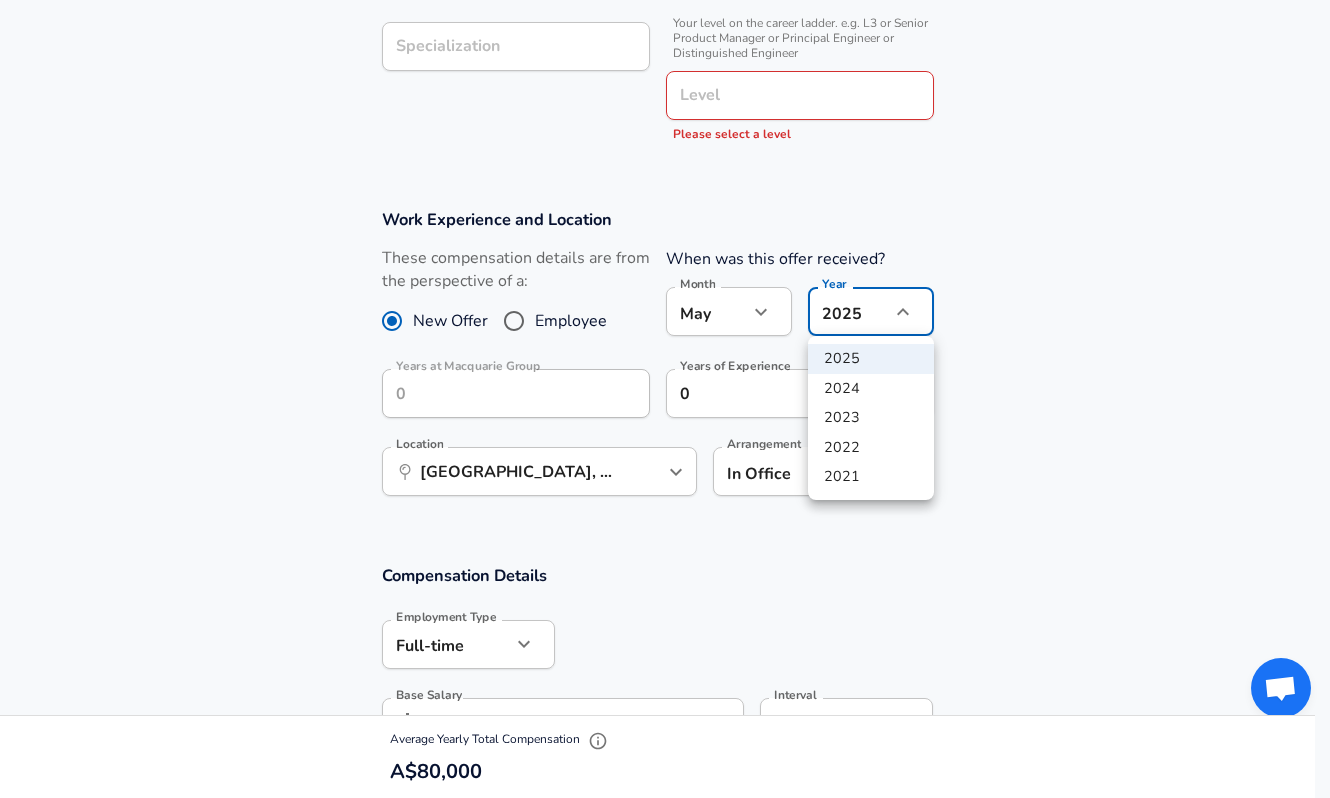 click at bounding box center (665, 399) 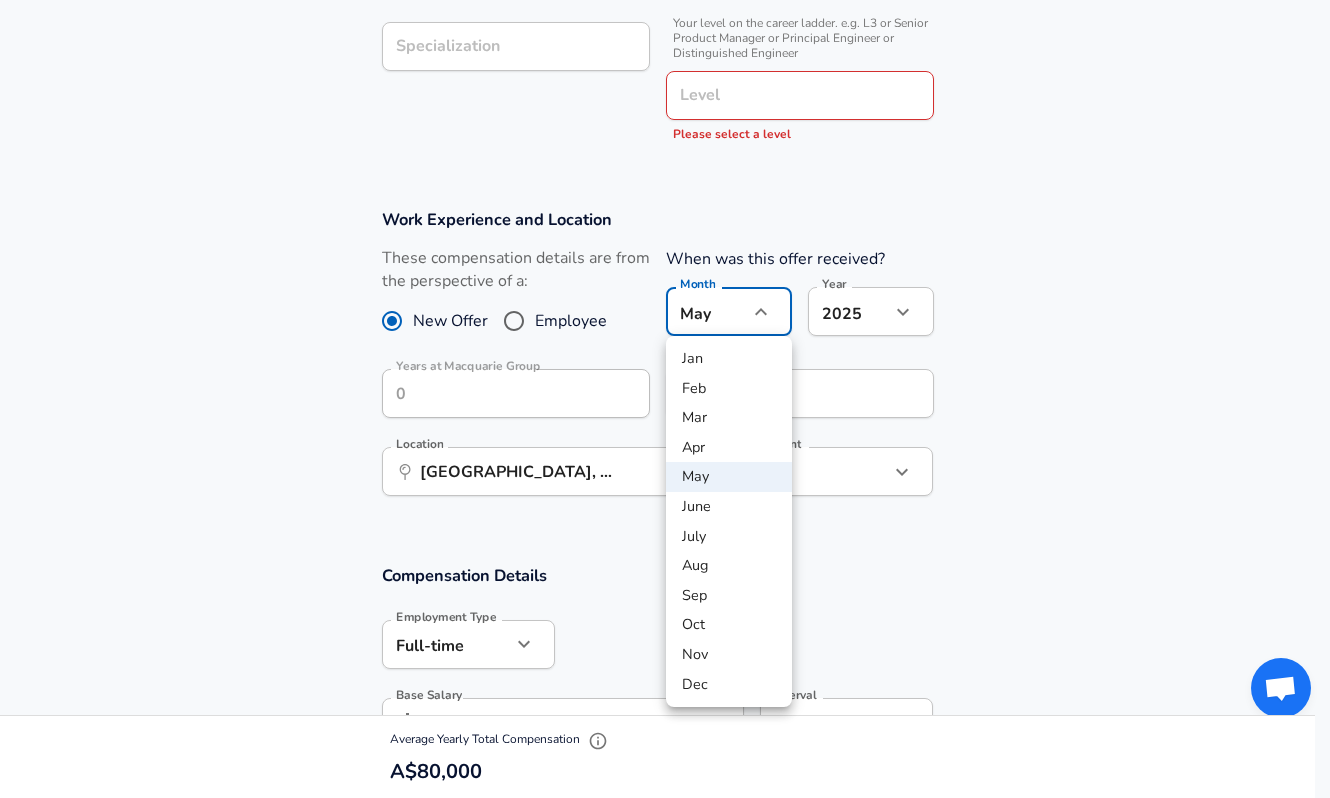 click on "Restart Add Your Salary Upload your offer letter   to verify your submission Enhance Privacy and Anonymity No Automatically hides specific fields until there are enough submissions to safely display the full details.   More Details Based on your submission and the data points that we have already collected, we will automatically hide and anonymize specific fields if there aren't enough data points to remain sufficiently anonymous. Company & Title Information   Enter the company you received your offer from Company Macquarie Group Company   Select the title that closest resembles your official title. This should be similar to the title that was present on your offer letter. Title Associate Title   Select a job family that best fits your role. If you can't find one, select 'Other' to enter a custom job family Job Family Business Analyst Job Family Specialization Specialization   Your level on the career ladder. e.g. L3 or Senior Product Manager or Principal Engineer or Distinguished Engineer Level Level Month 5" at bounding box center [665, -324] 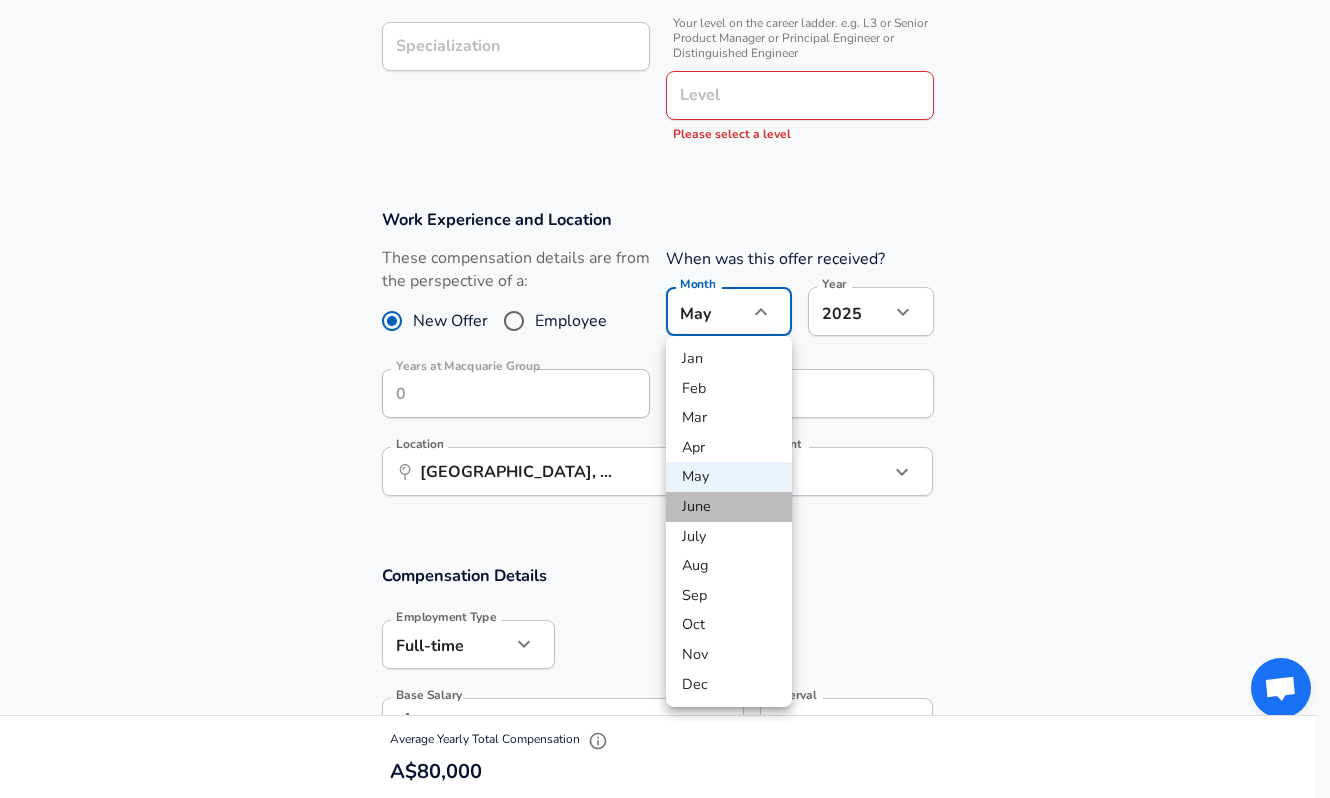 click on "June" at bounding box center (729, 507) 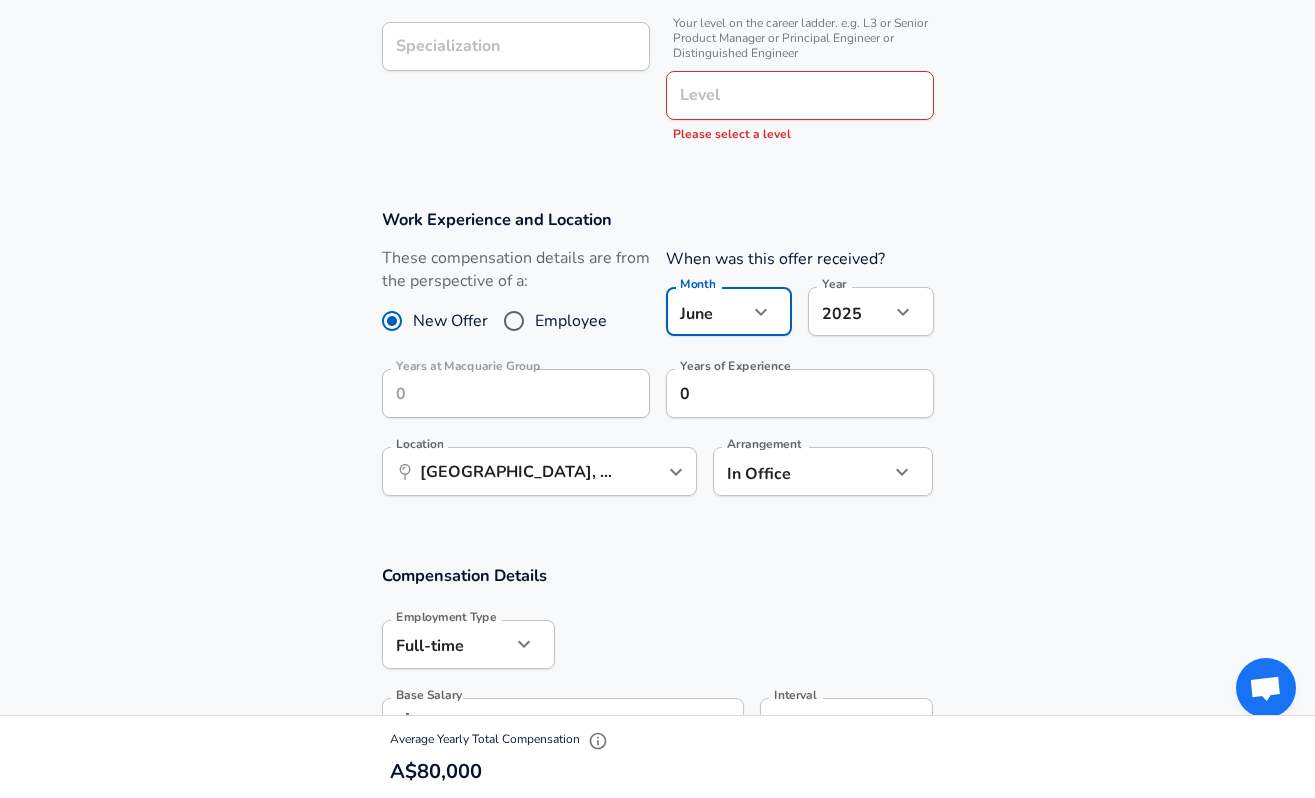 click on "Restart Add Your Salary Upload your offer letter   to verify your submission Enhance Privacy and Anonymity No Automatically hides specific fields until there are enough submissions to safely display the full details.   More Details Based on your submission and the data points that we have already collected, we will automatically hide and anonymize specific fields if there aren't enough data points to remain sufficiently anonymous. Company & Title Information   Enter the company you received your offer from Company Macquarie Group Company   Select the title that closest resembles your official title. This should be similar to the title that was present on your offer letter. Title Associate Title   Select a job family that best fits your role. If you can't find one, select 'Other' to enter a custom job family Job Family Business Analyst Job Family Specialization Specialization   Your level on the career ladder. e.g. L3 or Senior Product Manager or Principal Engineer or Distinguished Engineer Level Level Month 6" at bounding box center [657, -324] 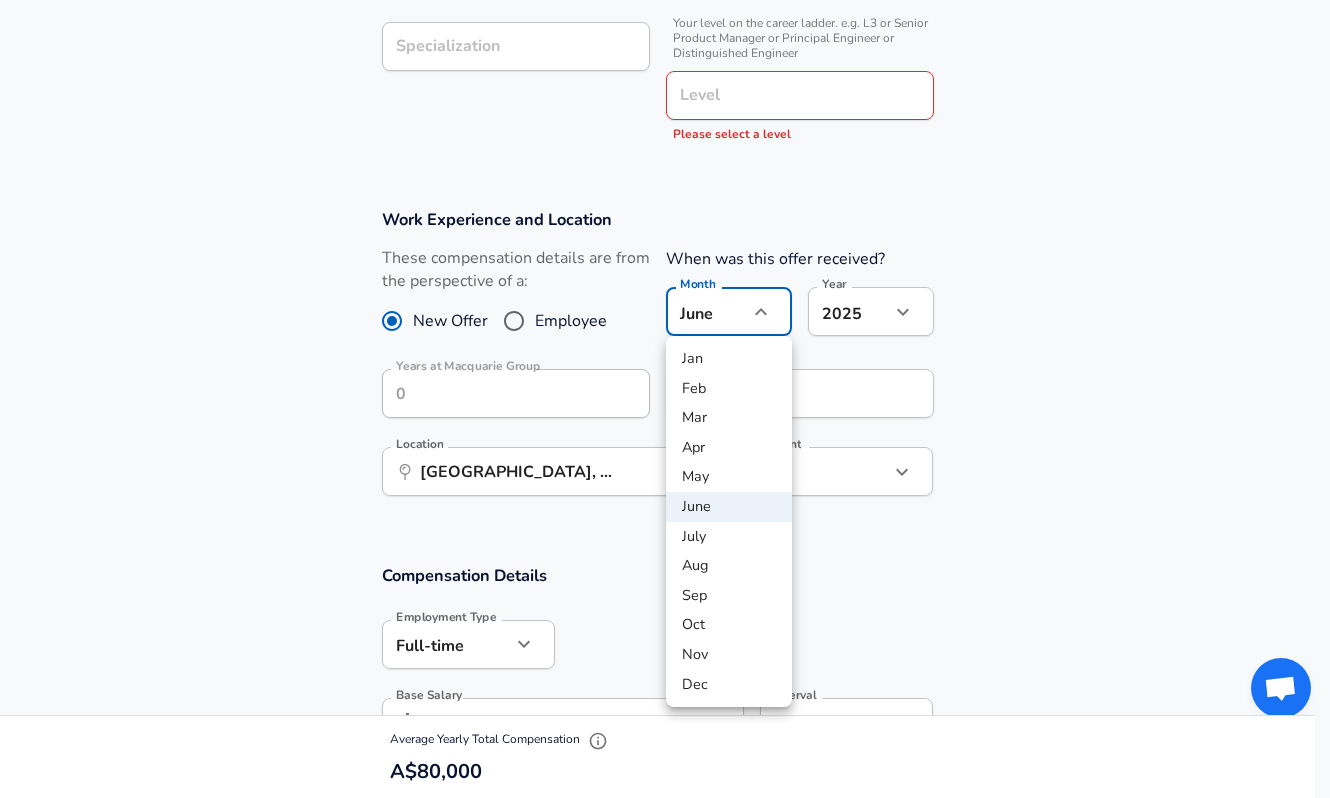click on "May" at bounding box center (729, 477) 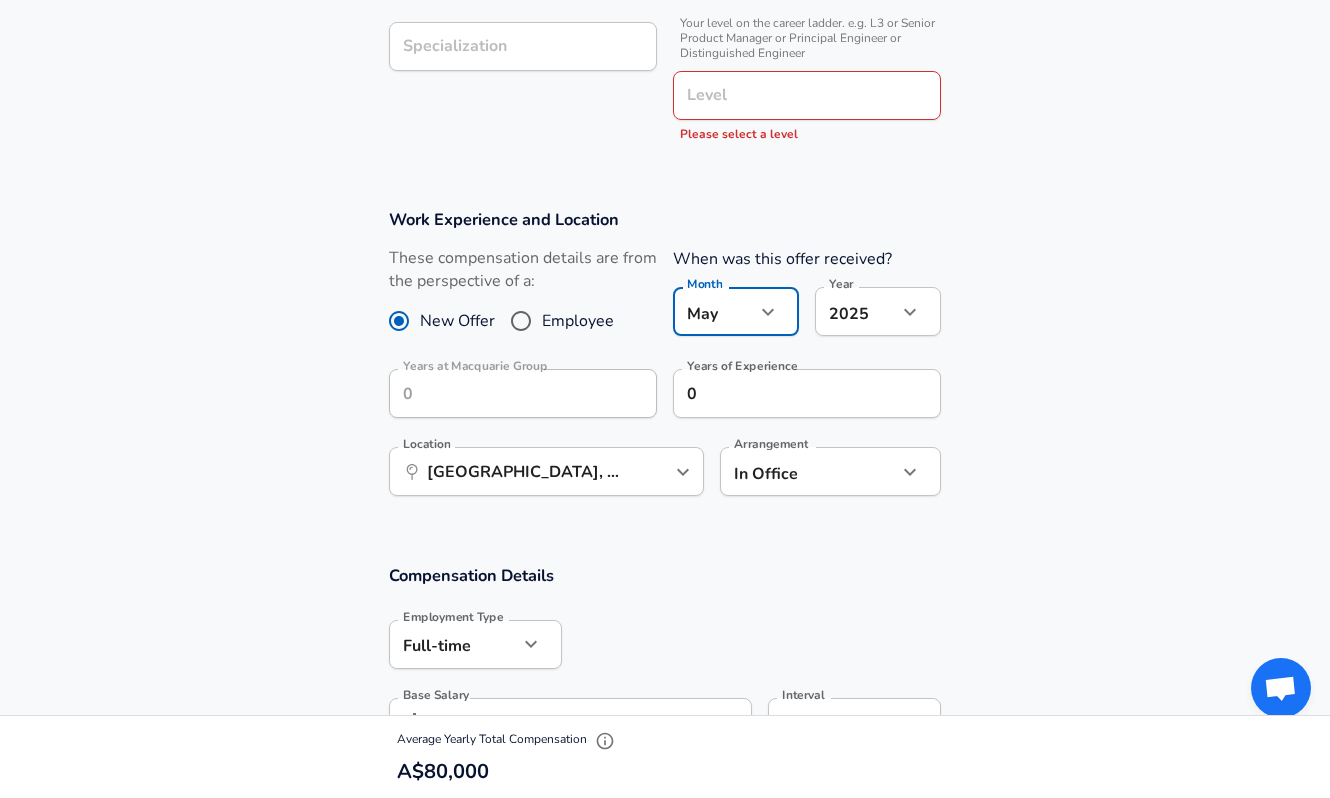 click on "Restart Add Your Salary Upload your offer letter   to verify your submission Enhance Privacy and Anonymity No Automatically hides specific fields until there are enough submissions to safely display the full details.   More Details Based on your submission and the data points that we have already collected, we will automatically hide and anonymize specific fields if there aren't enough data points to remain sufficiently anonymous. Company & Title Information   Enter the company you received your offer from Company Macquarie Group Company   Select the title that closest resembles your official title. This should be similar to the title that was present on your offer letter. Title Associate Title   Select a job family that best fits your role. If you can't find one, select 'Other' to enter a custom job family Job Family Business Analyst Job Family Specialization Specialization   Your level on the career ladder. e.g. L3 or Senior Product Manager or Principal Engineer or Distinguished Engineer Level Level Month 5" at bounding box center [665, -324] 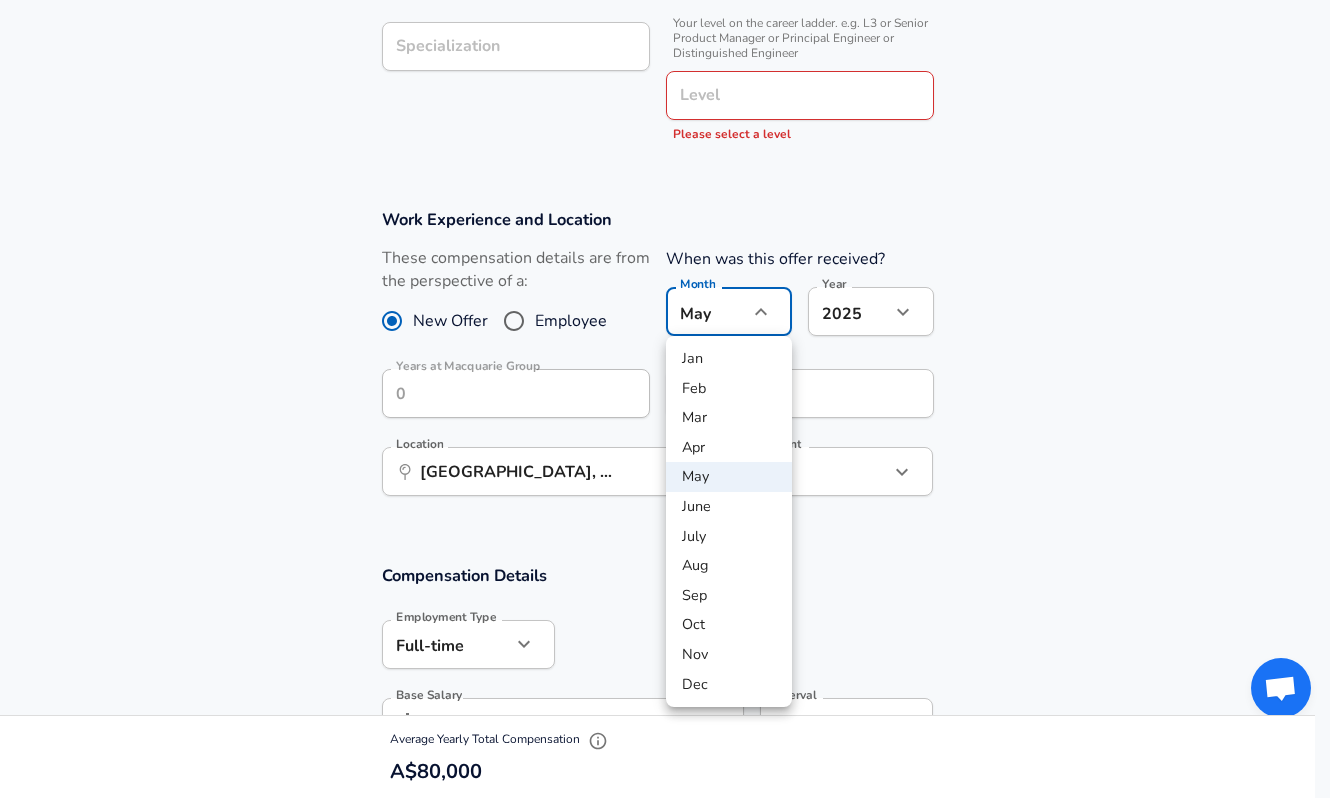 click at bounding box center (665, 399) 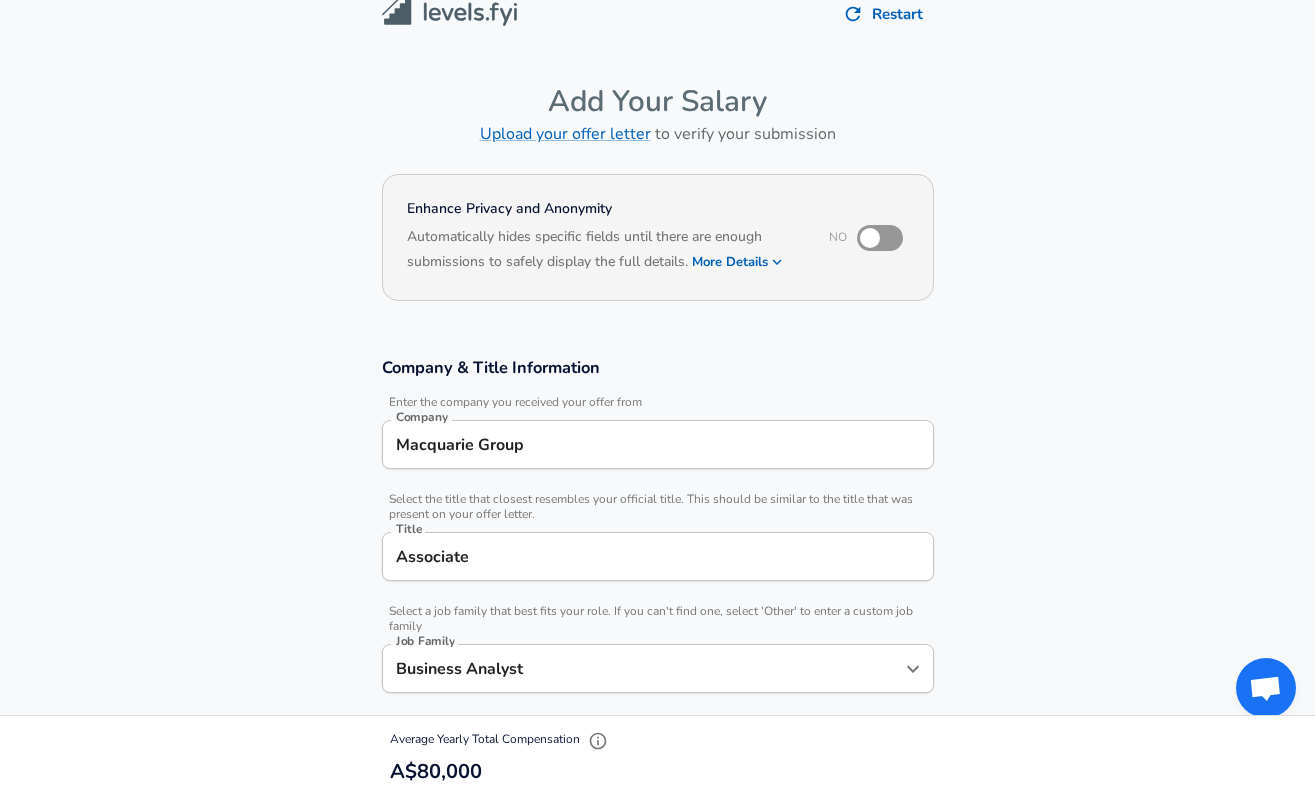 scroll, scrollTop: 501, scrollLeft: 0, axis: vertical 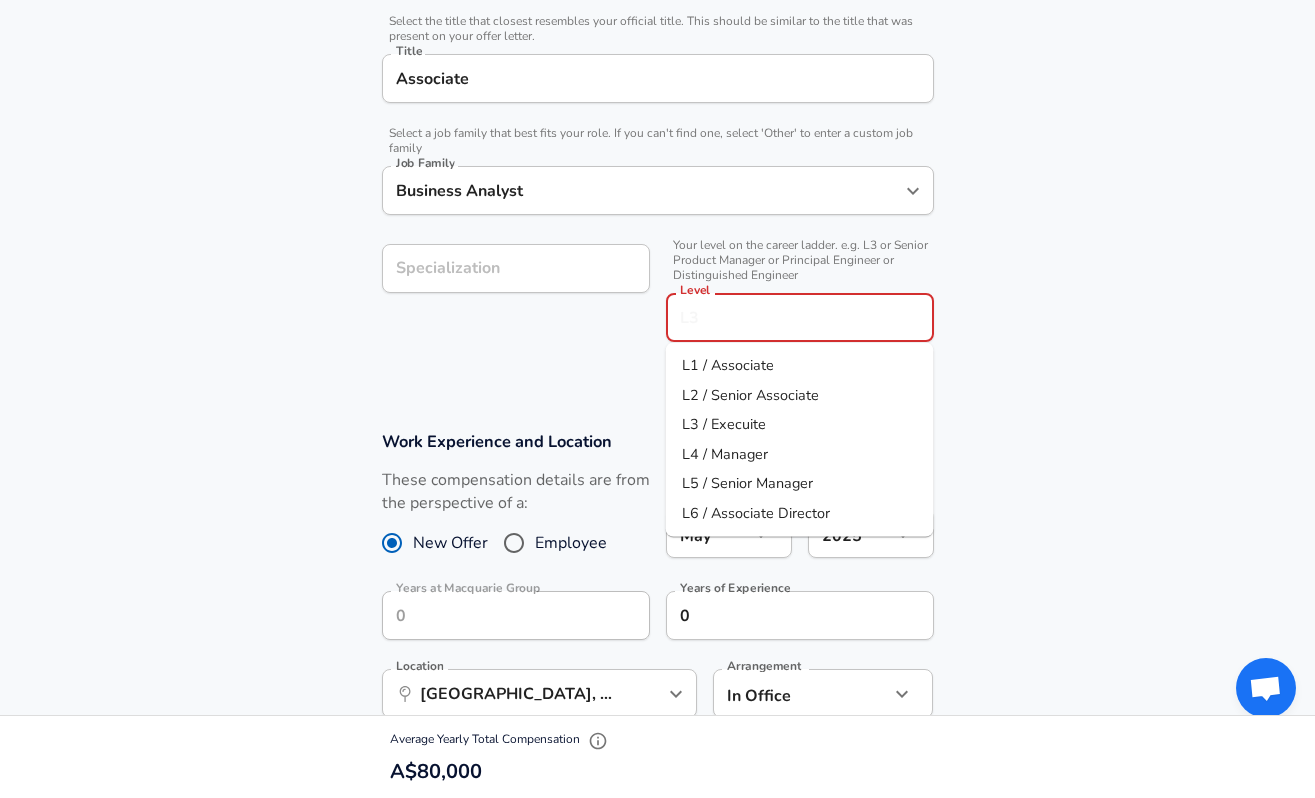 click on "Level" at bounding box center (800, 317) 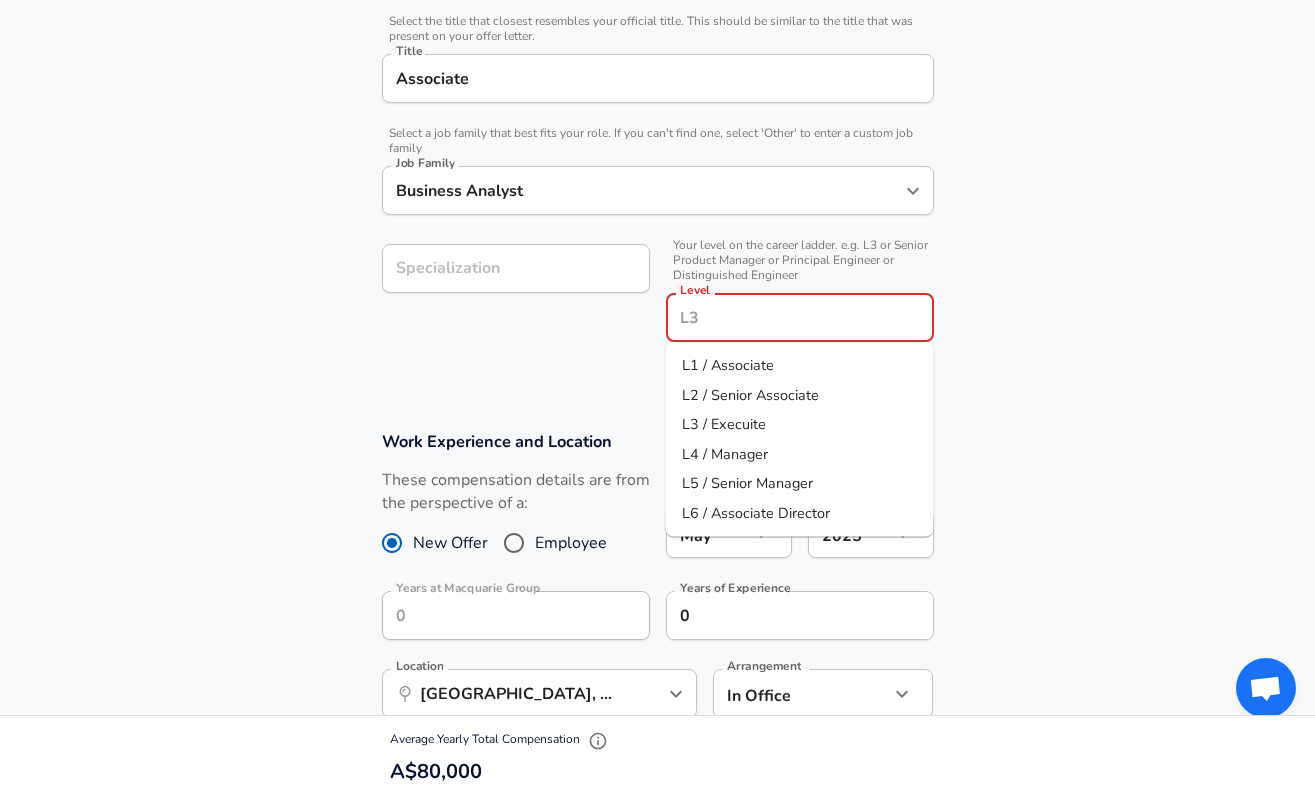 click on "L1 / Associate" at bounding box center (800, 366) 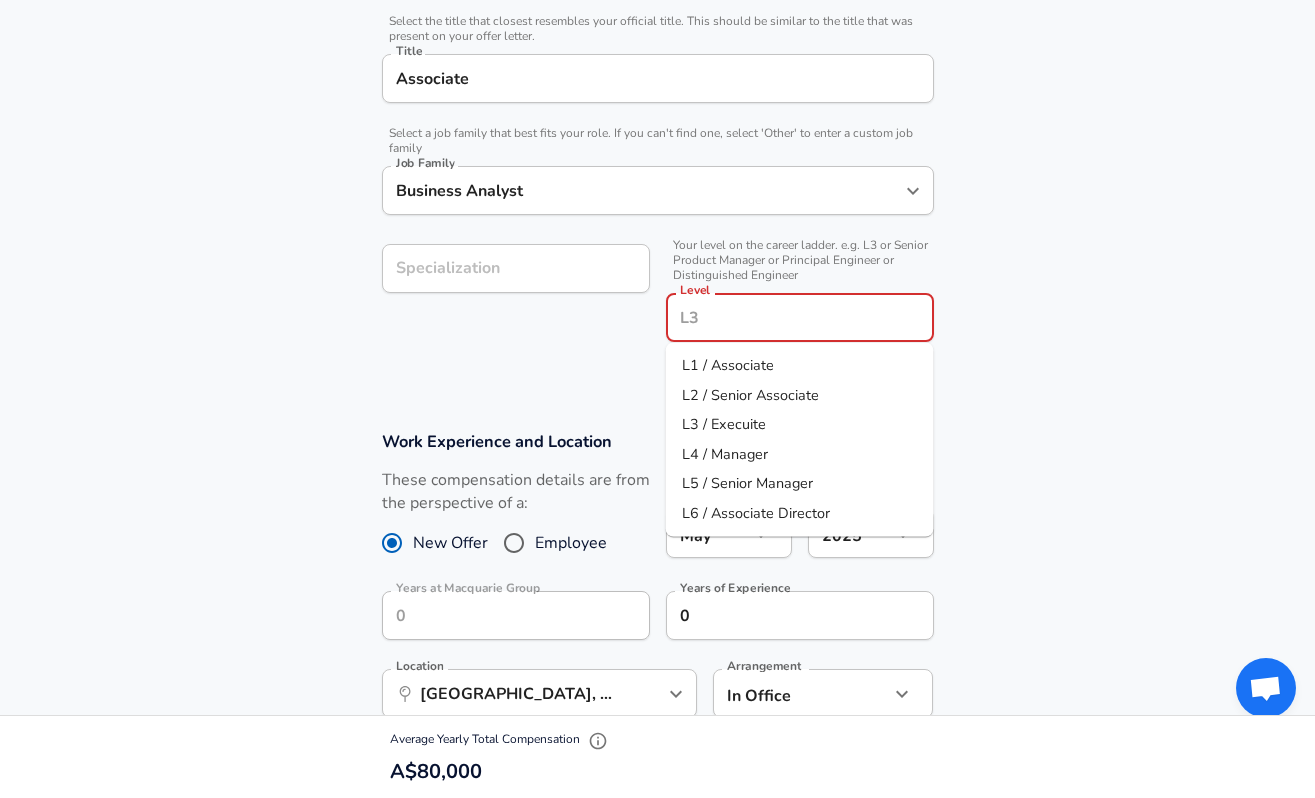 type on "L1 / Associate" 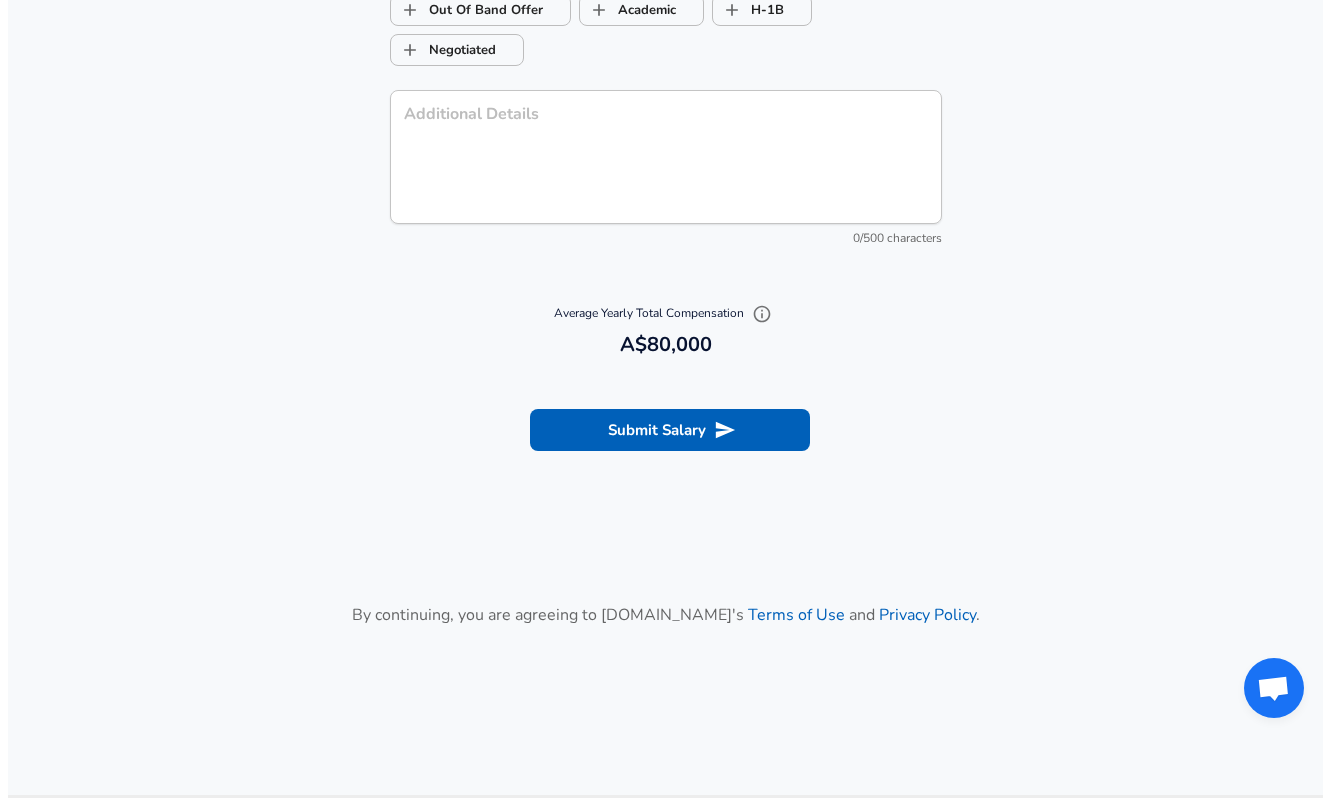 scroll, scrollTop: 2008, scrollLeft: 0, axis: vertical 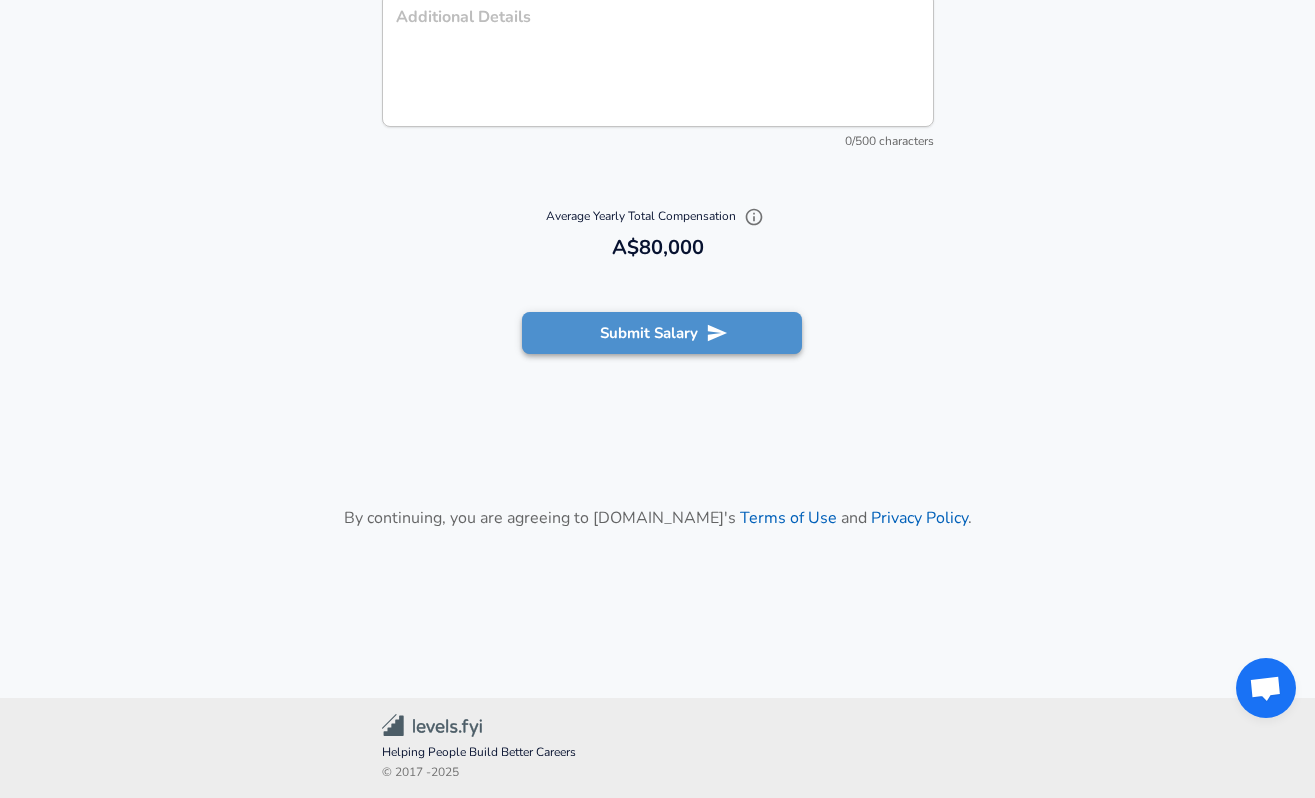 click on "Submit Salary" at bounding box center [662, 333] 